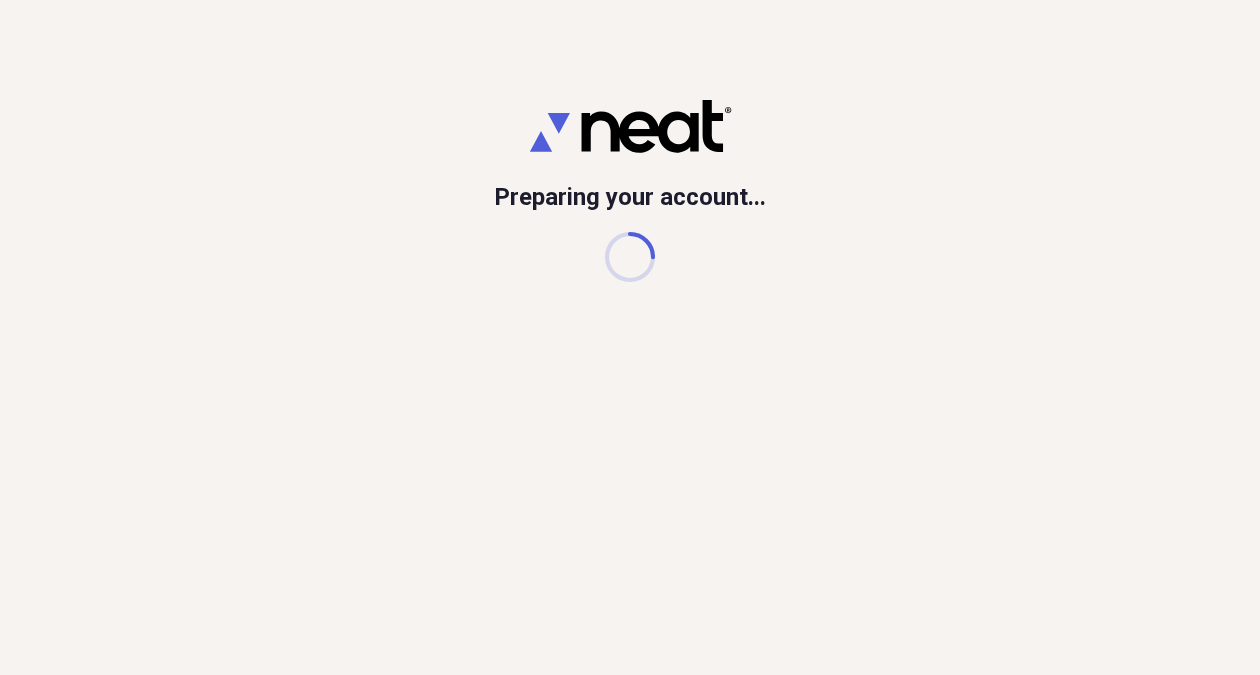 scroll, scrollTop: 0, scrollLeft: 0, axis: both 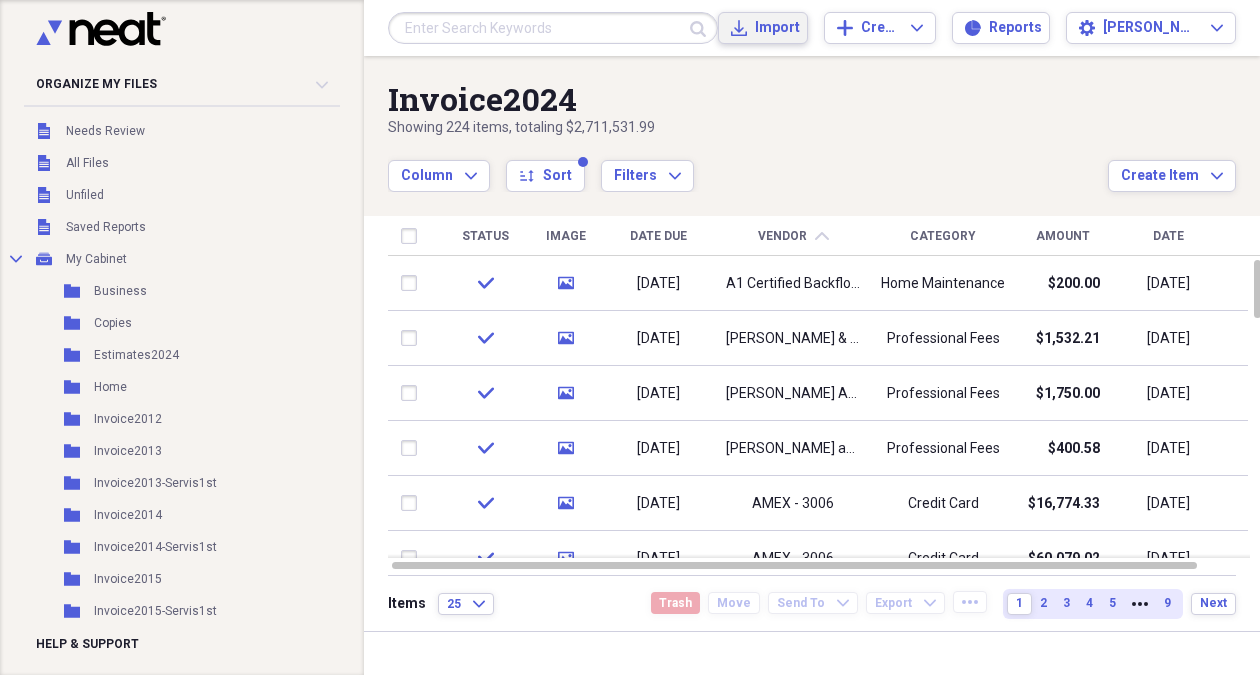 click on "Import" at bounding box center (775, 28) 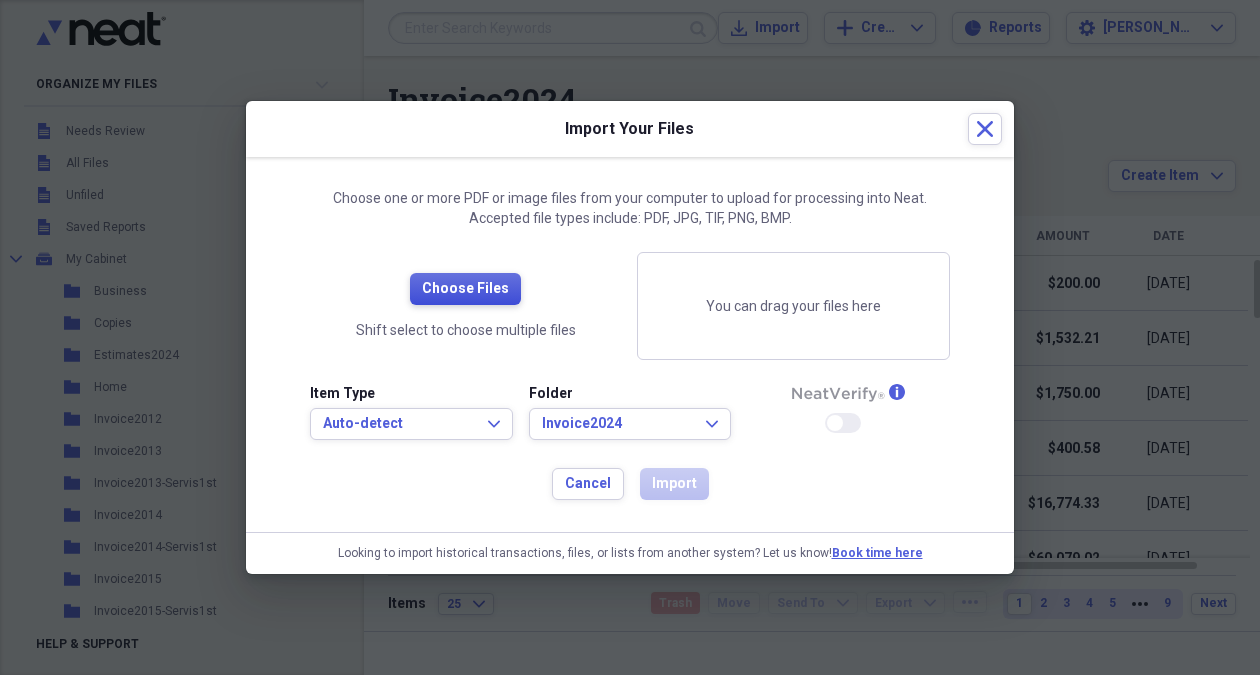 click on "Choose Files" at bounding box center [465, 289] 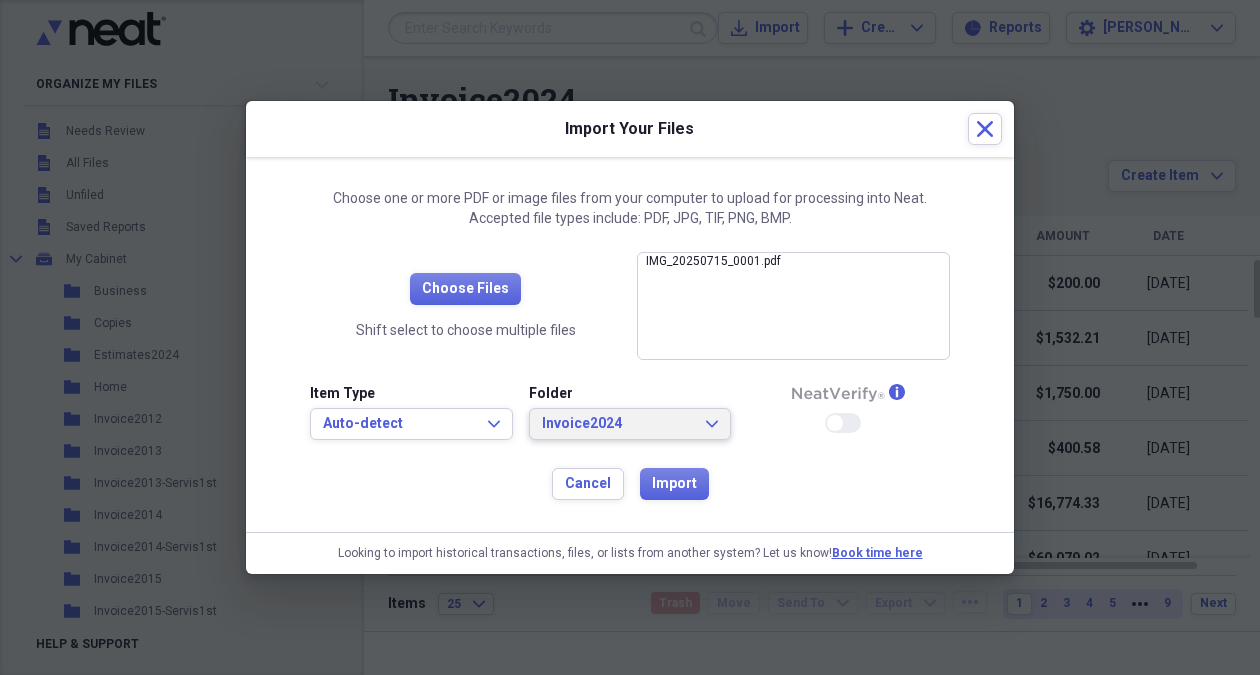 click on "Expand" 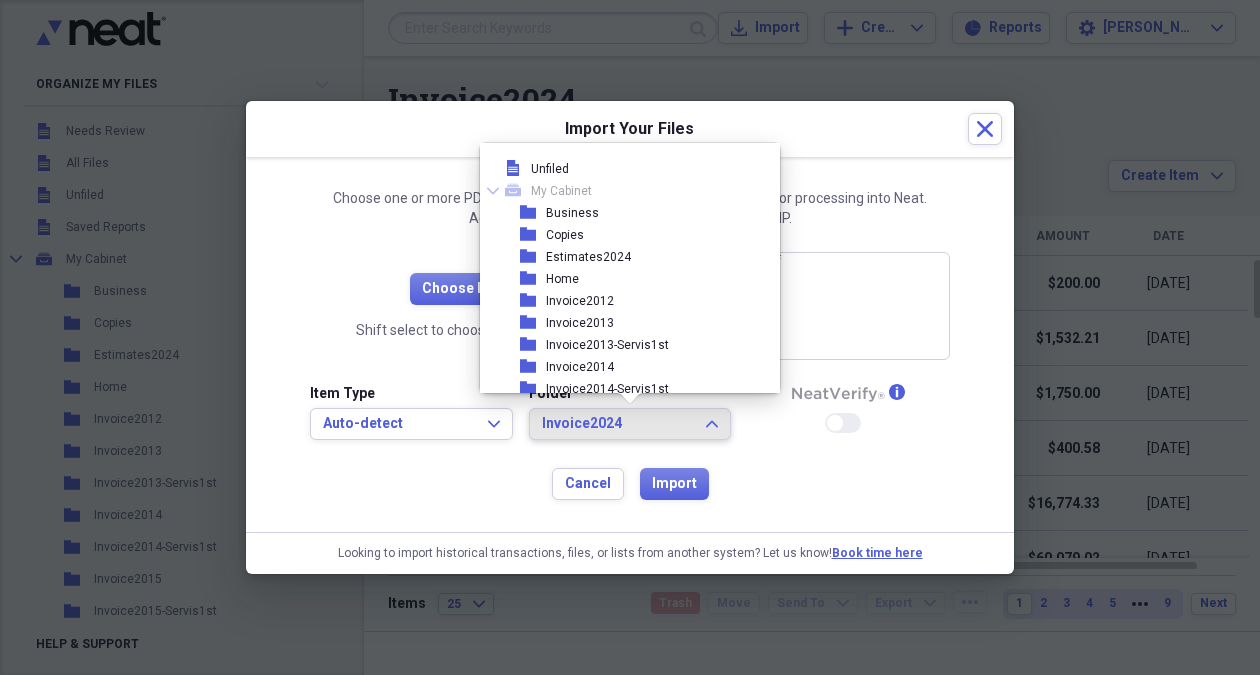 scroll, scrollTop: 407, scrollLeft: 0, axis: vertical 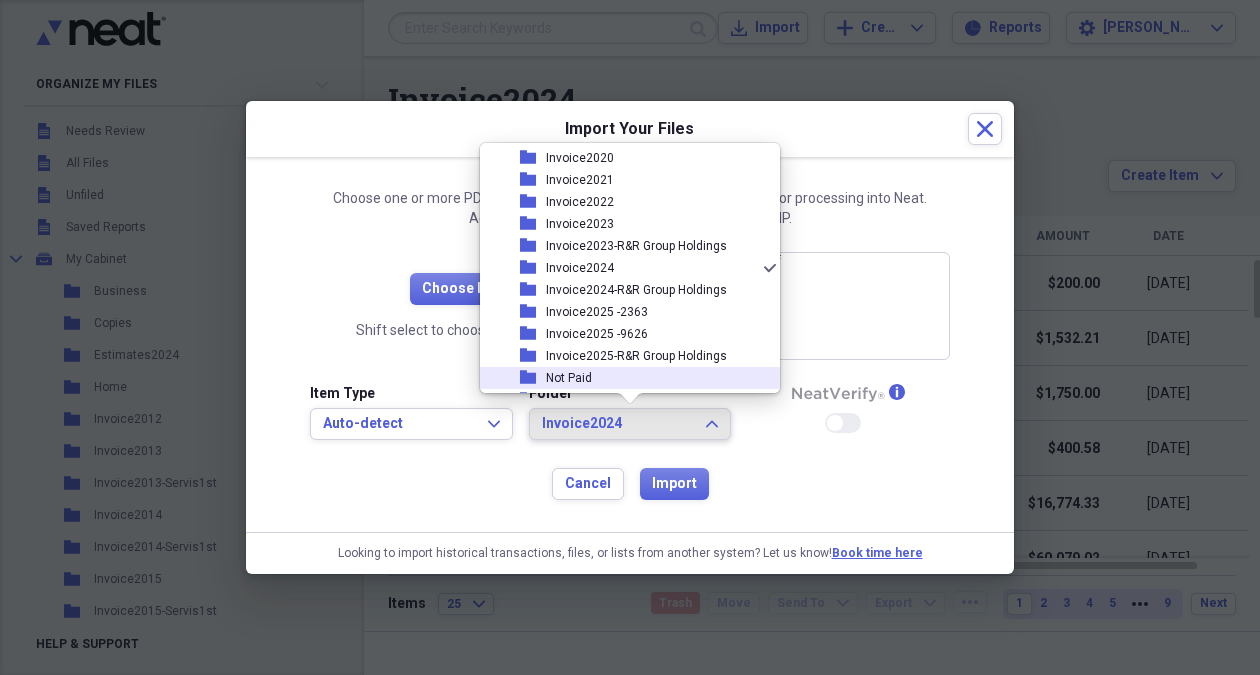 click on "Not Paid" at bounding box center [569, 378] 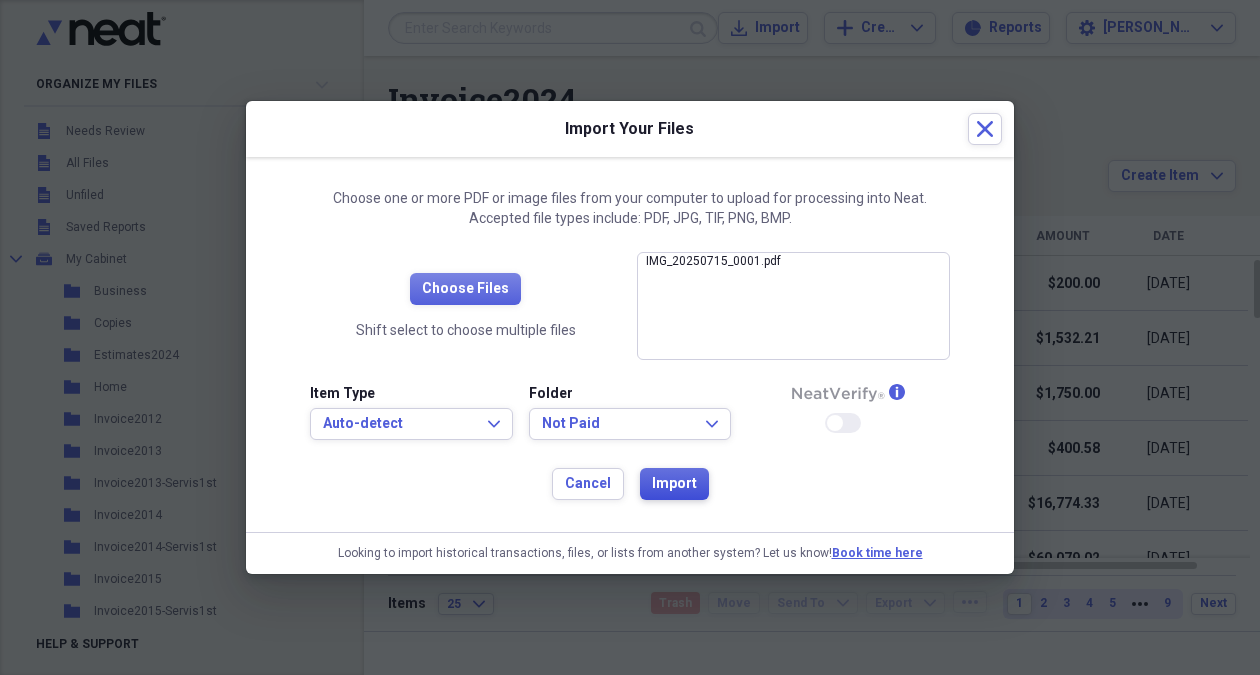 click on "Import" at bounding box center (674, 484) 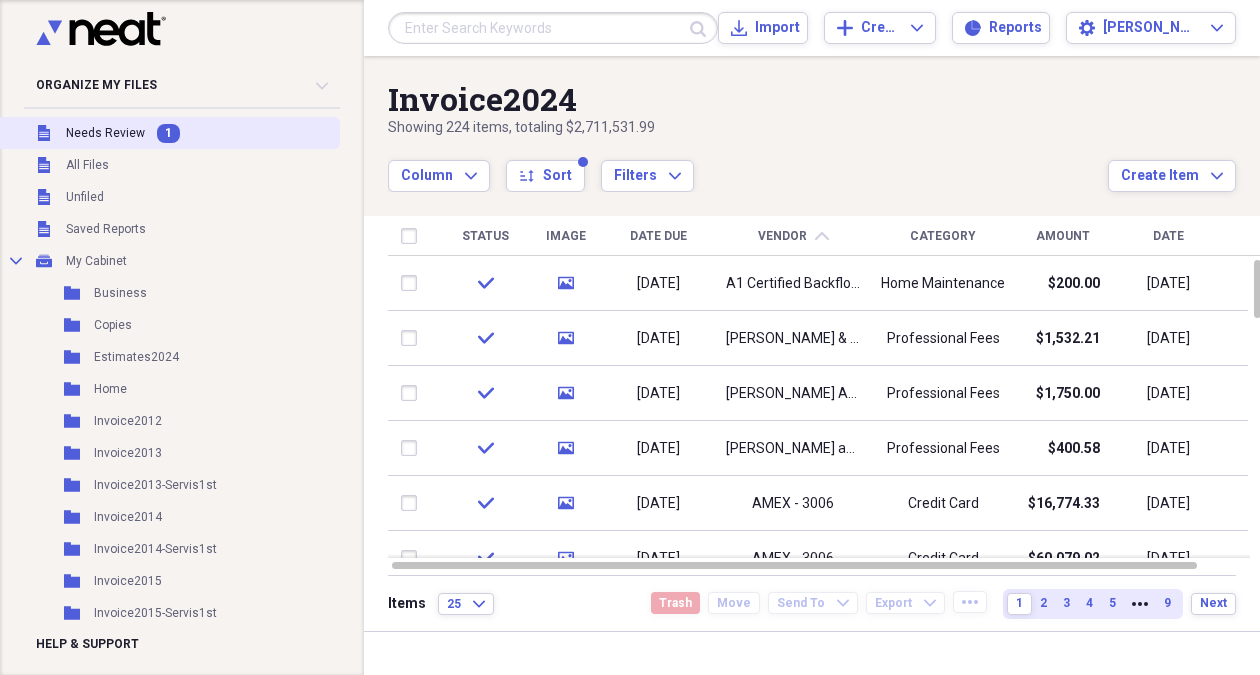 click on "Unfiled Needs Review 1" at bounding box center (168, 133) 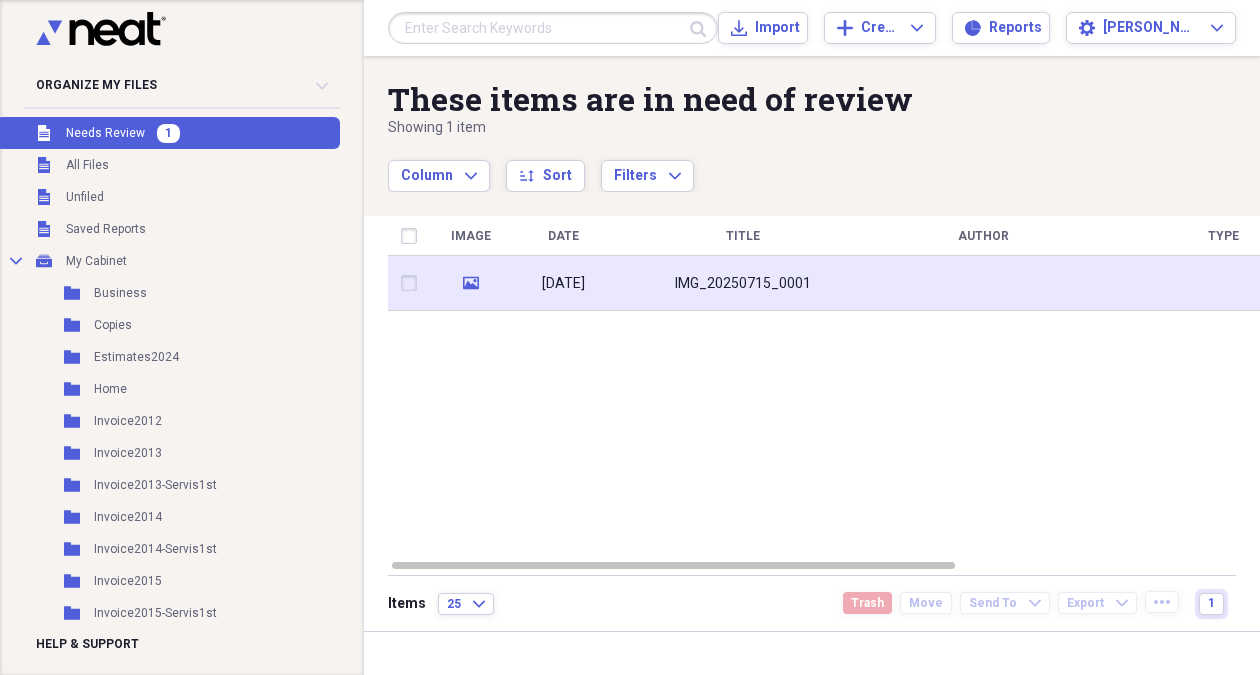click on "IMG_20250715_0001" at bounding box center [743, 284] 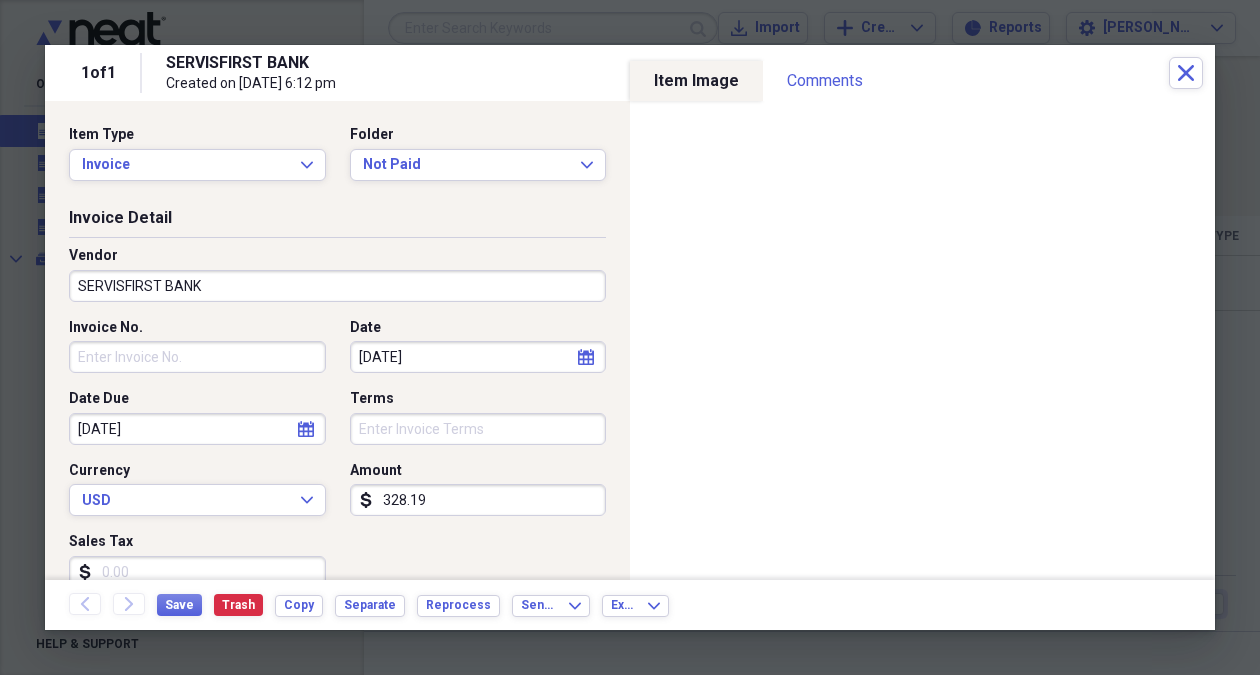 click on "SERVISFIRST BANK" at bounding box center [337, 286] 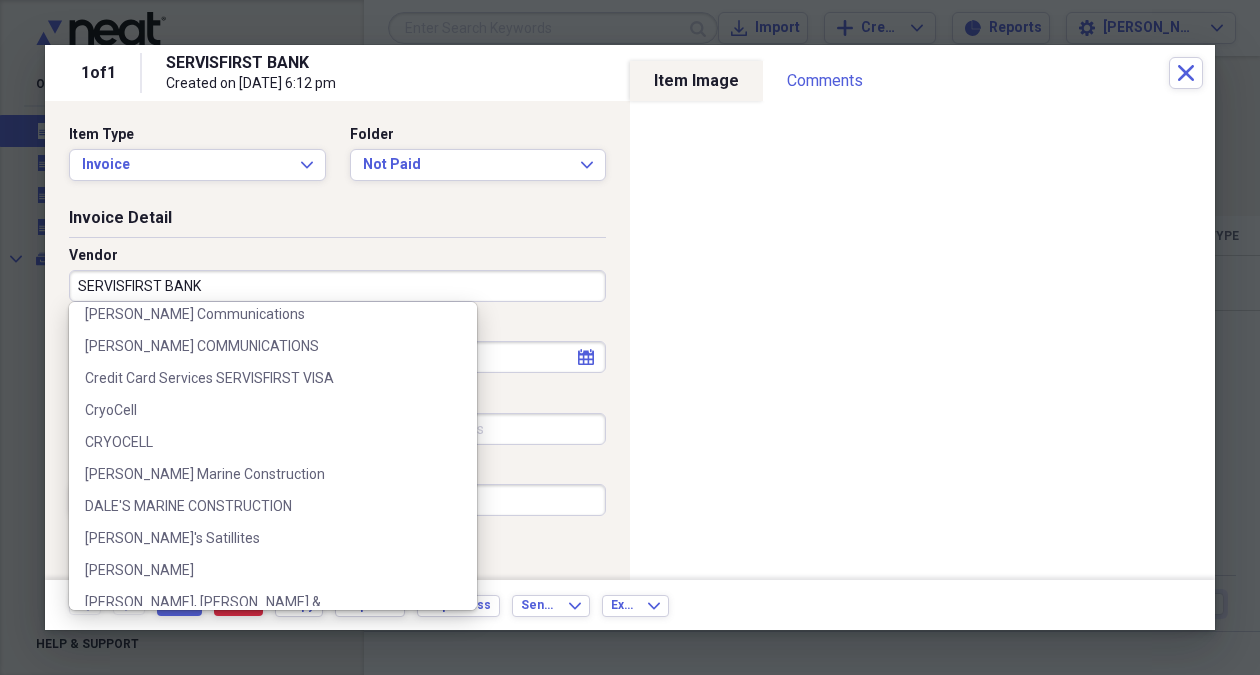 scroll, scrollTop: 3600, scrollLeft: 0, axis: vertical 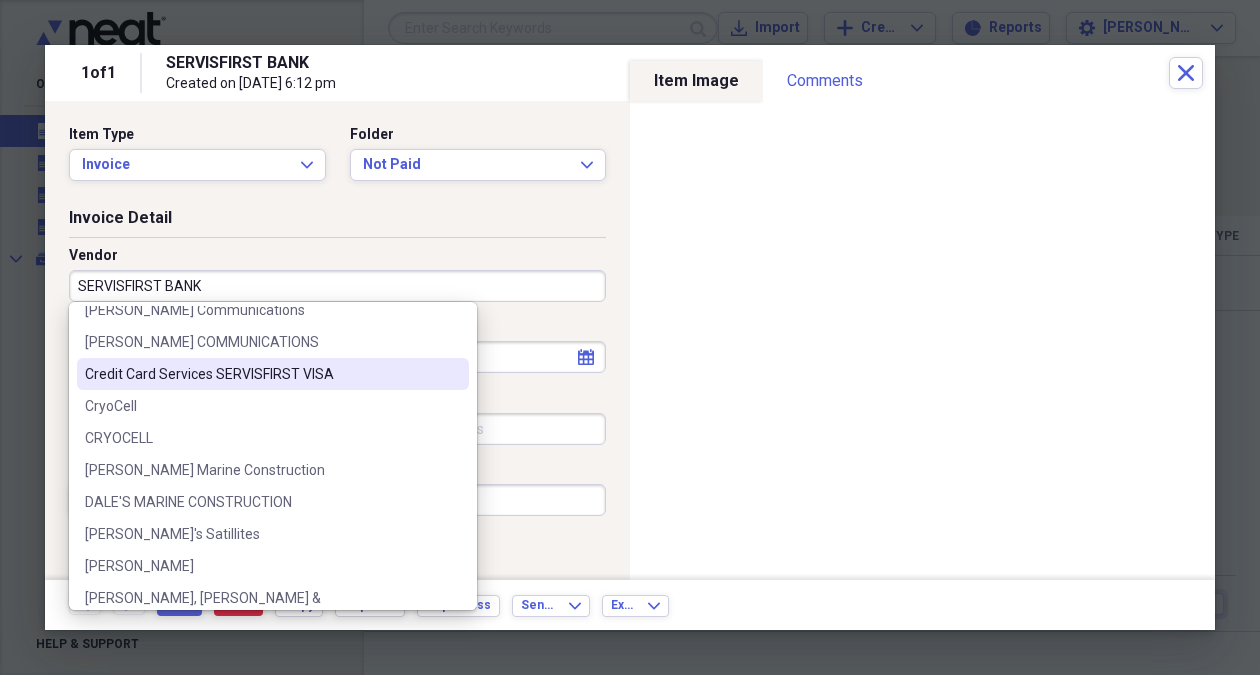 click on "Credit Card Services SERVISFIRST VISA" at bounding box center (261, 374) 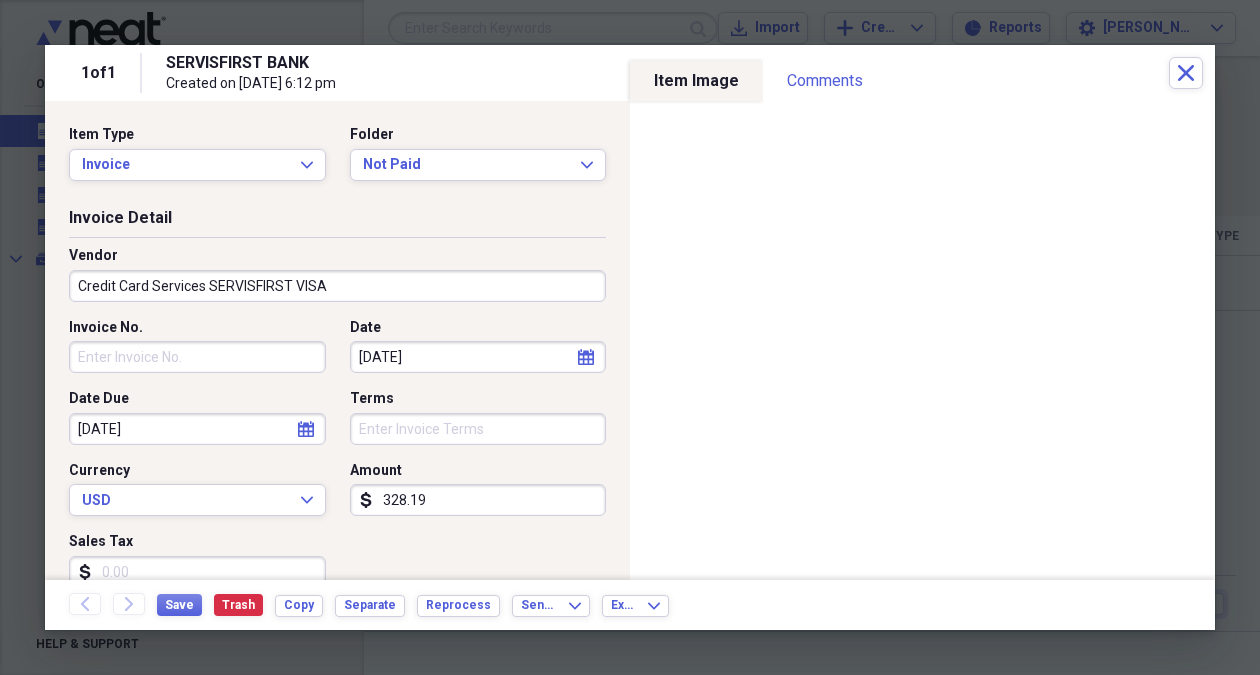 click at bounding box center (69, 341) 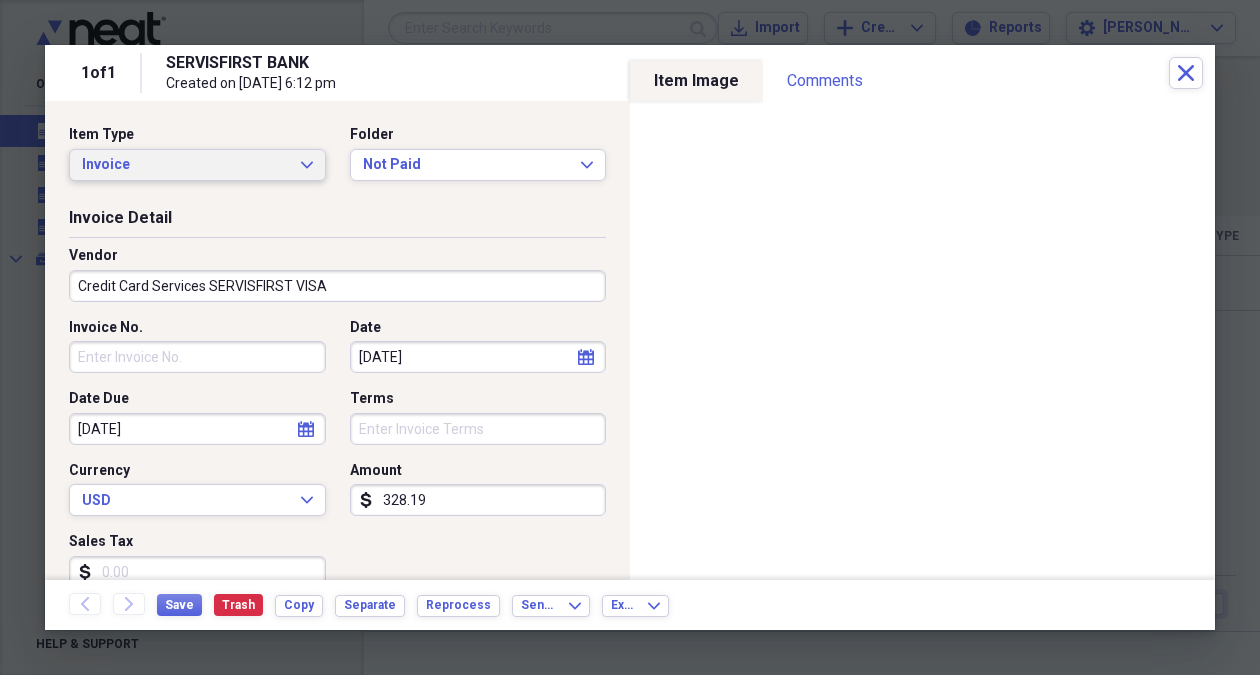 click on "Expand" 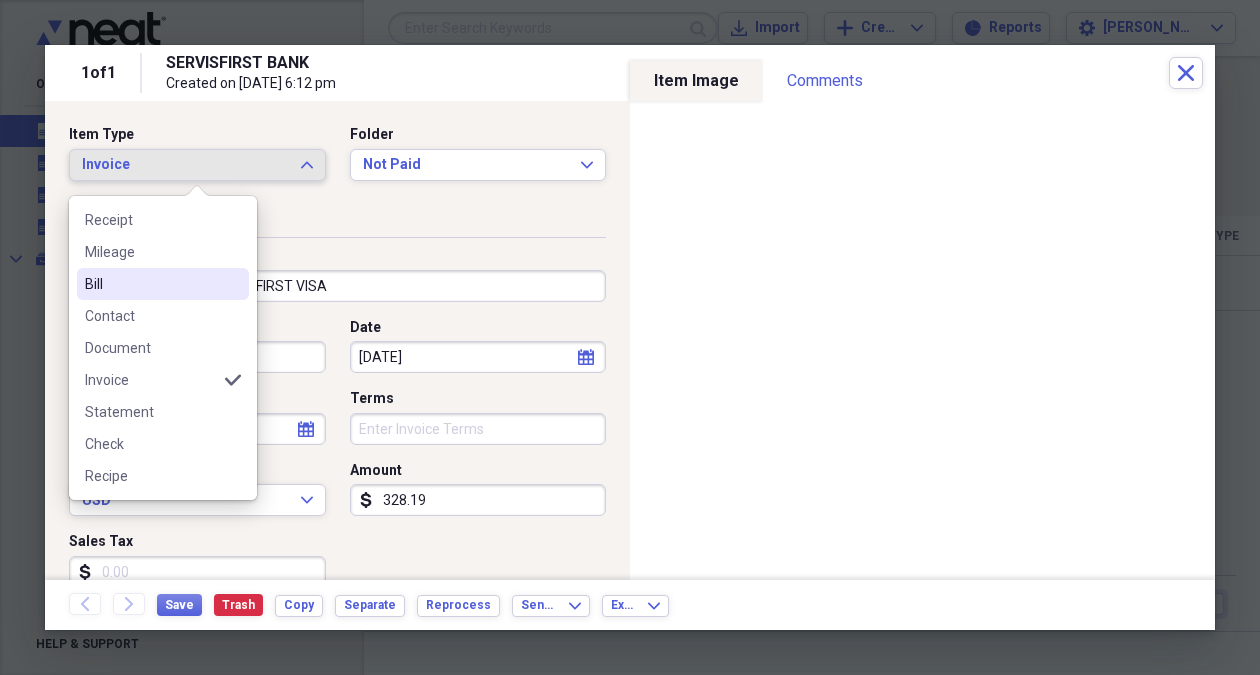 click on "Bill" at bounding box center [151, 284] 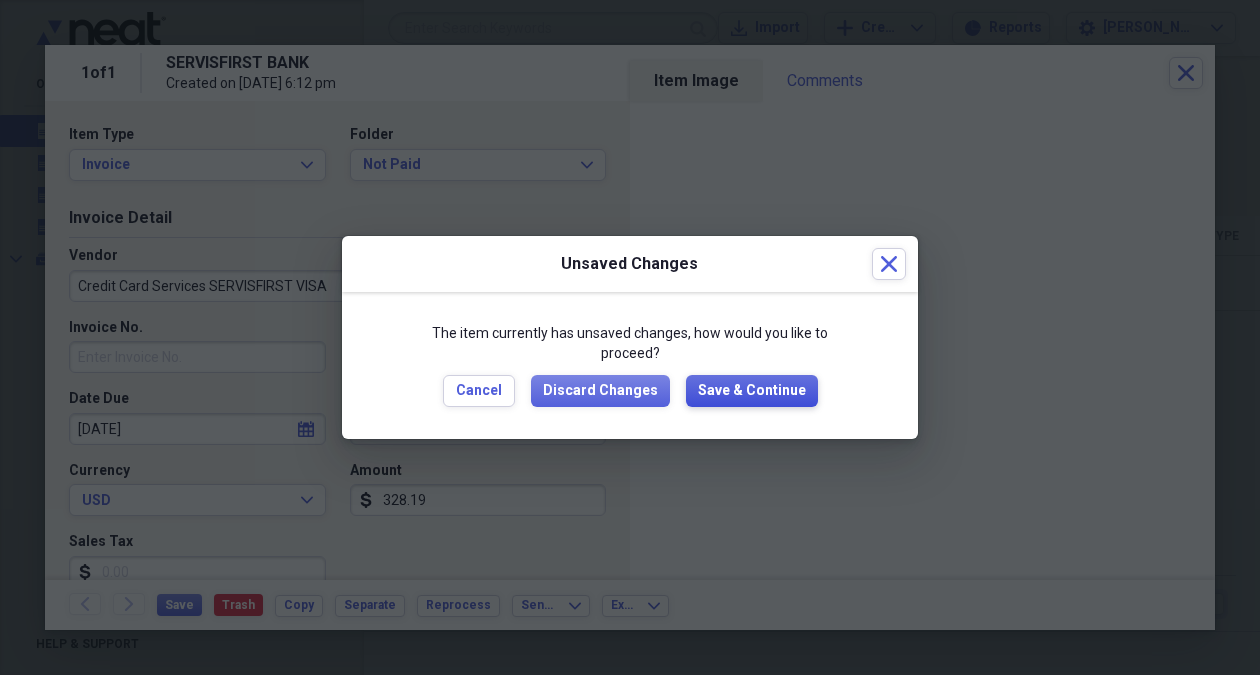 click on "Save & Continue" at bounding box center (752, 391) 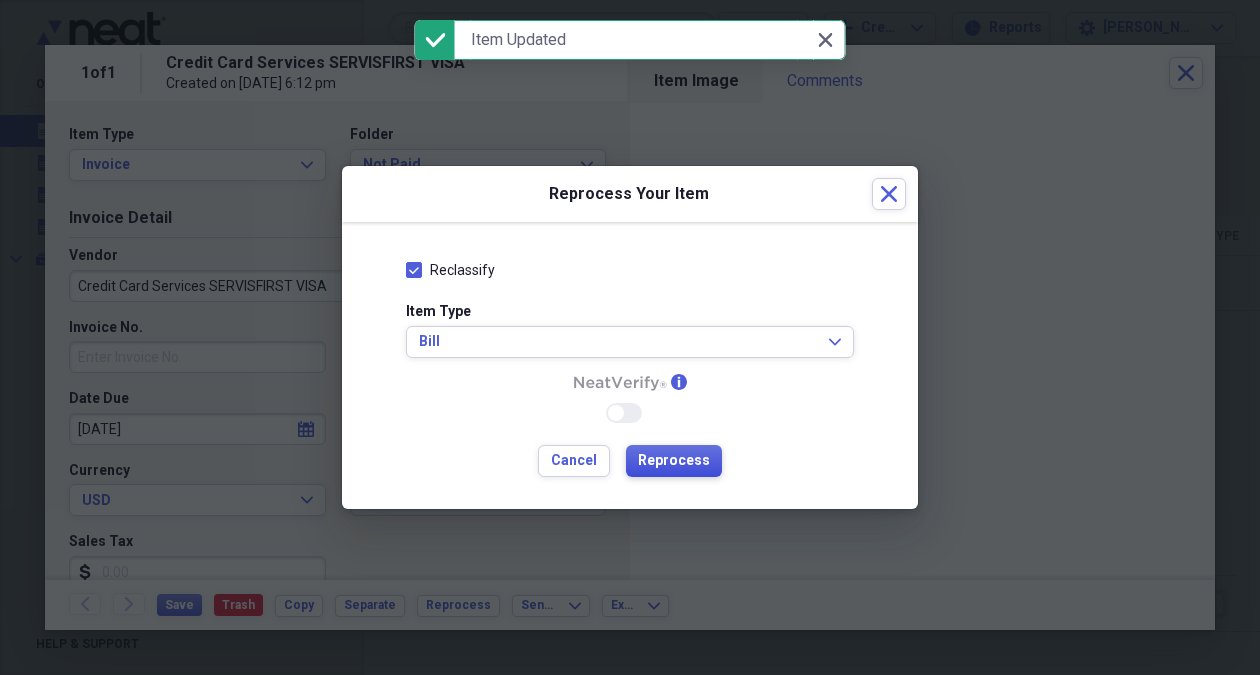 click on "Reprocess" at bounding box center (674, 461) 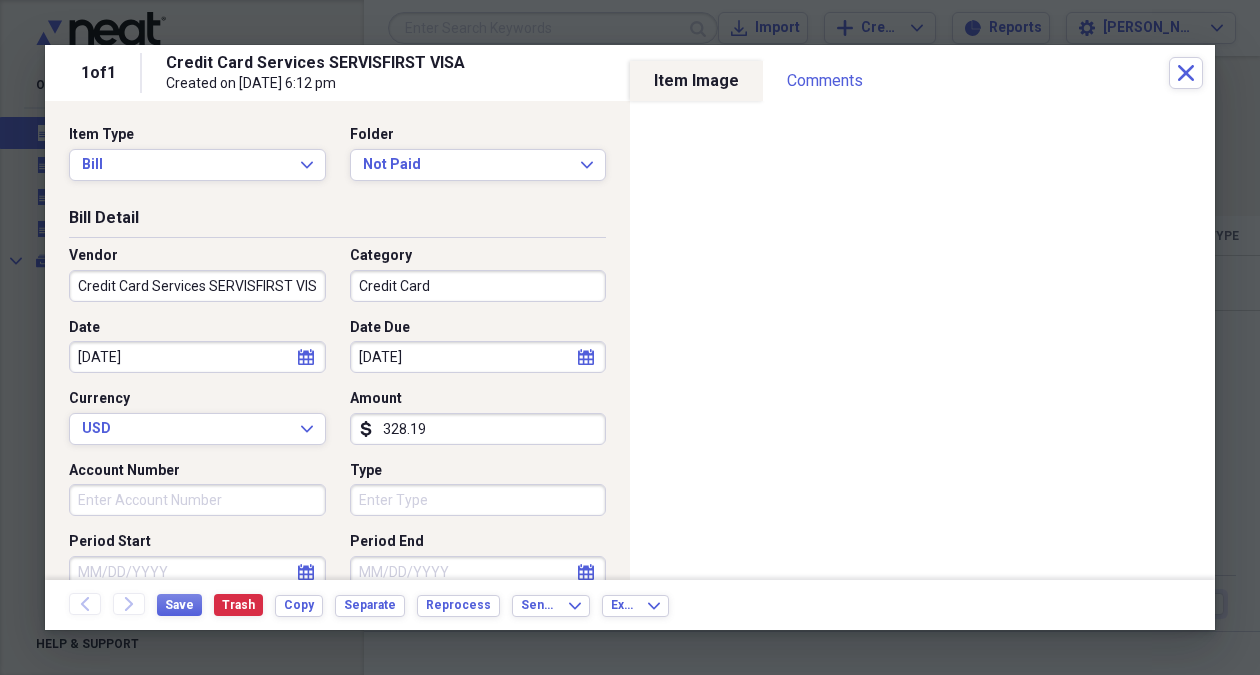 click on "Type" at bounding box center (478, 500) 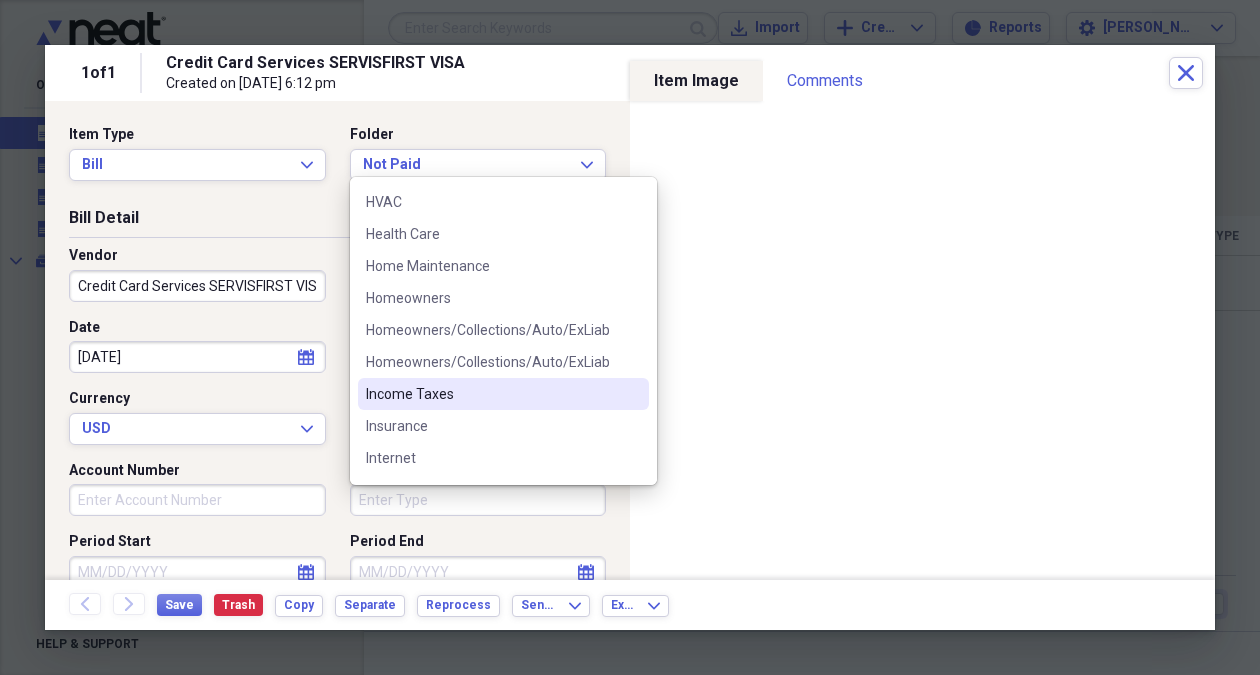 scroll, scrollTop: 1238, scrollLeft: 0, axis: vertical 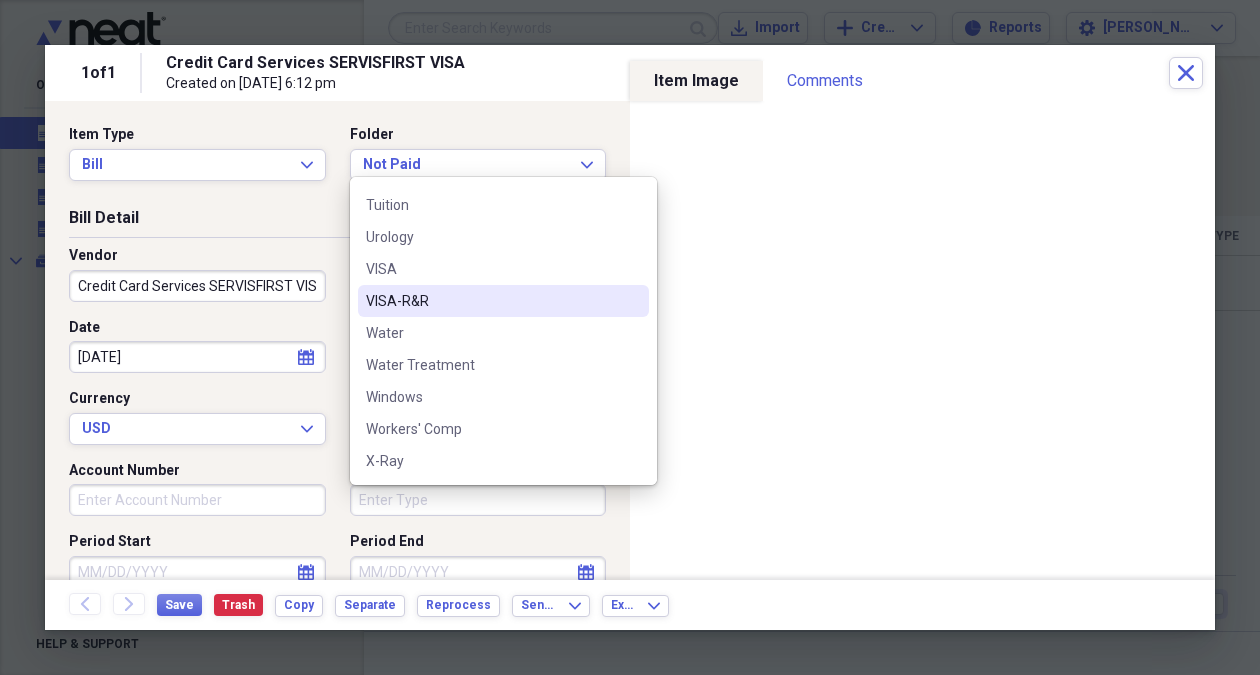 click on "VISA-R&R" at bounding box center (491, 301) 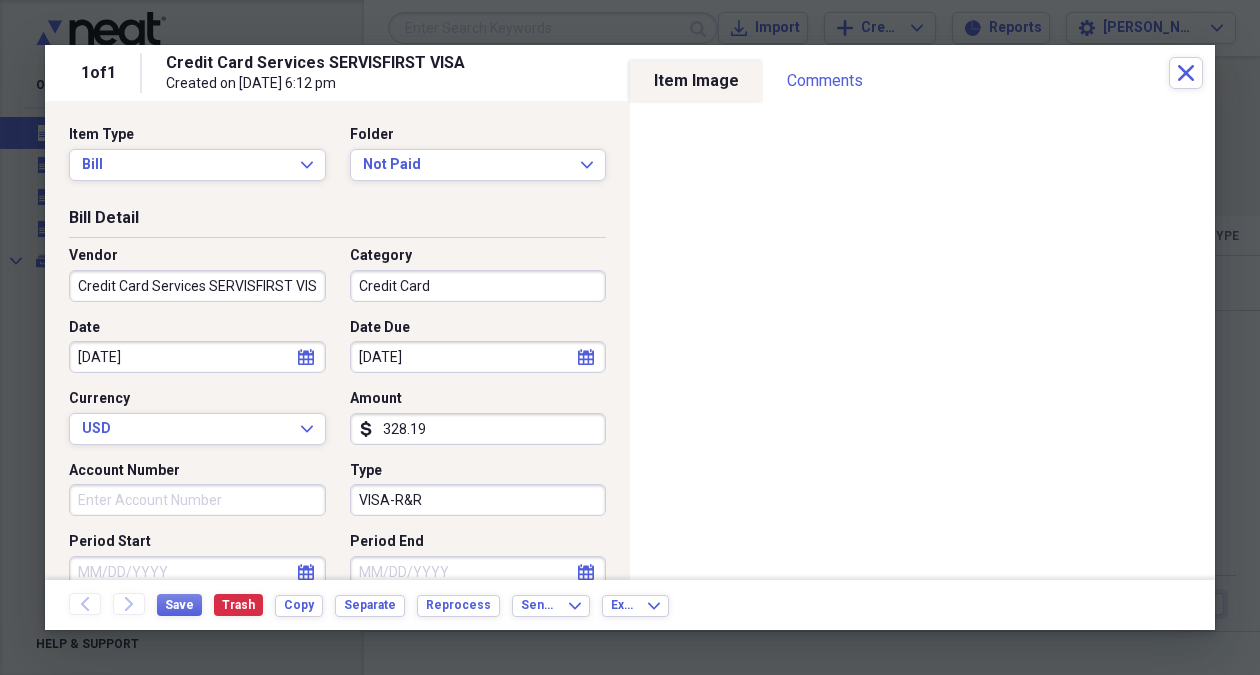 click on "Account Number" at bounding box center [197, 500] 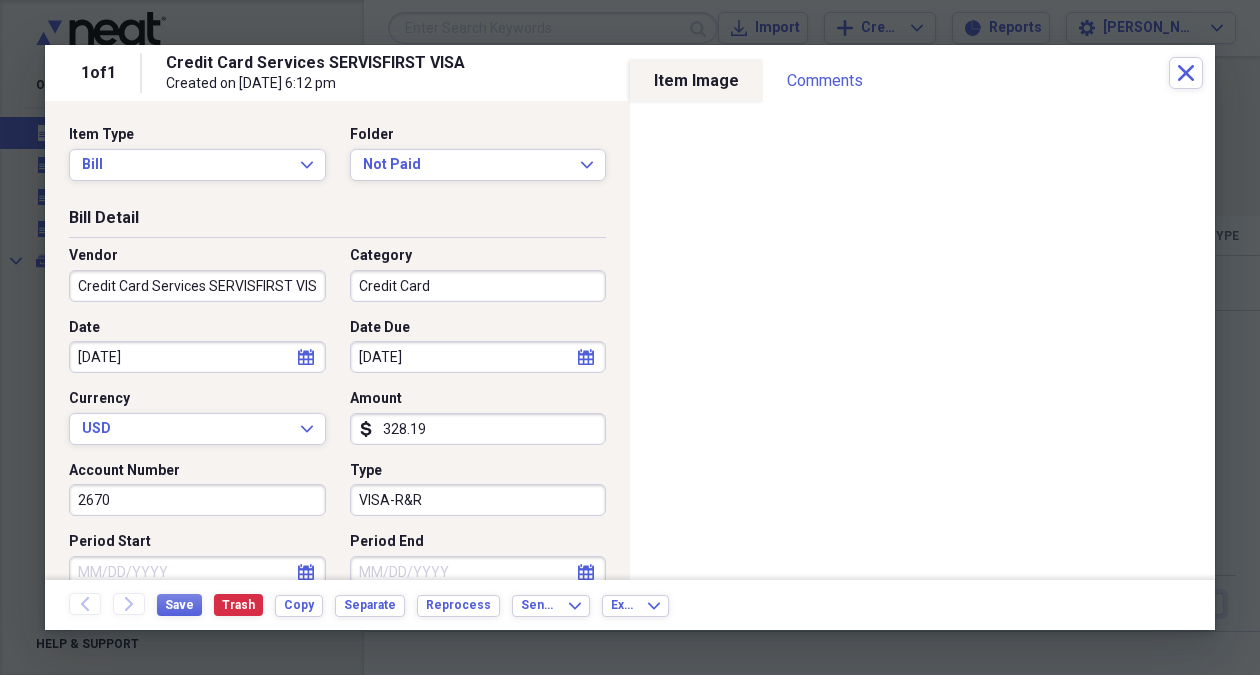 scroll, scrollTop: 113, scrollLeft: 0, axis: vertical 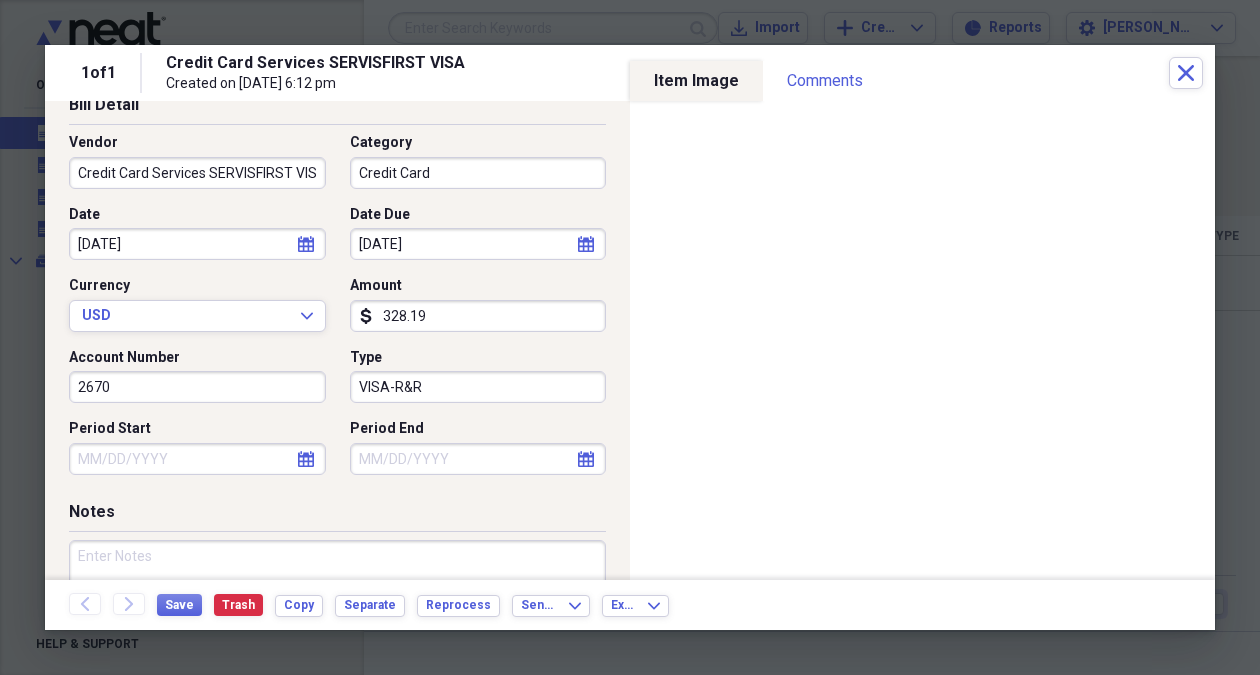 type on "2670" 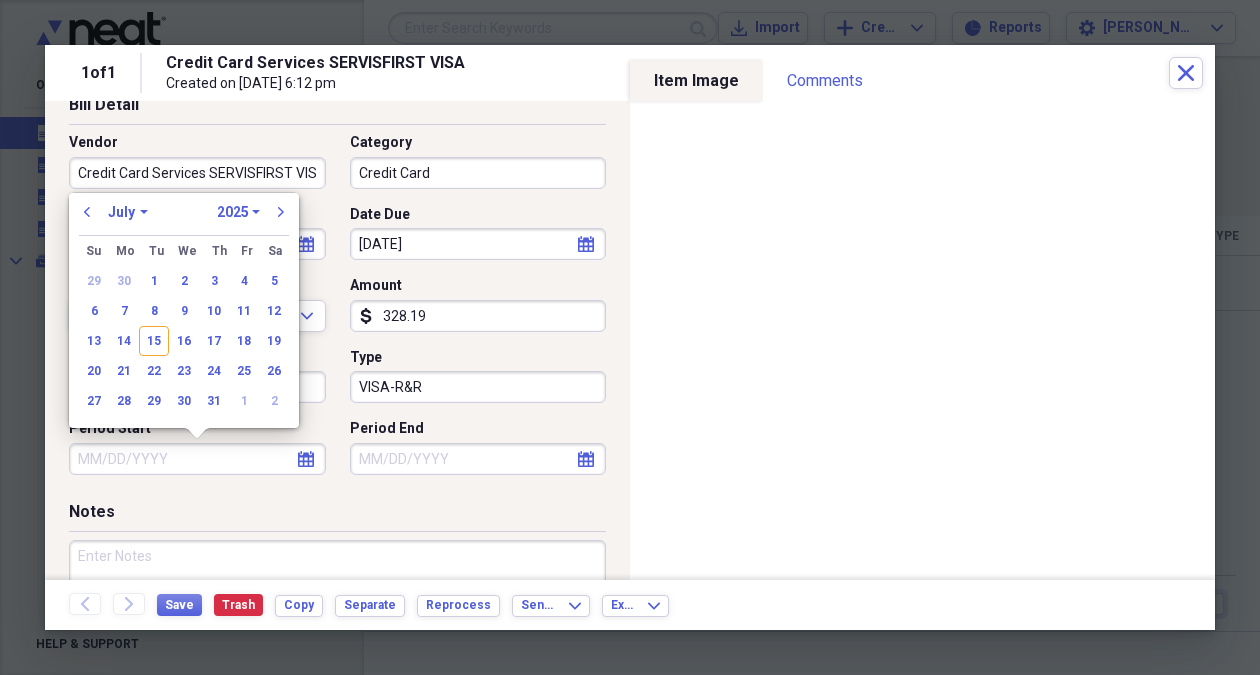 click on "previous January February March April May June July August September October November December 1970 1971 1972 1973 1974 1975 1976 1977 1978 1979 1980 1981 1982 1983 1984 1985 1986 1987 1988 1989 1990 1991 1992 1993 1994 1995 1996 1997 1998 1999 2000 2001 2002 2003 2004 2005 2006 2007 2008 2009 2010 2011 2012 2013 2014 2015 2016 2017 2018 2019 2020 2021 2022 2023 2024 2025 2026 2027 2028 2029 2030 2031 2032 2033 2034 2035 next" at bounding box center (184, 218) 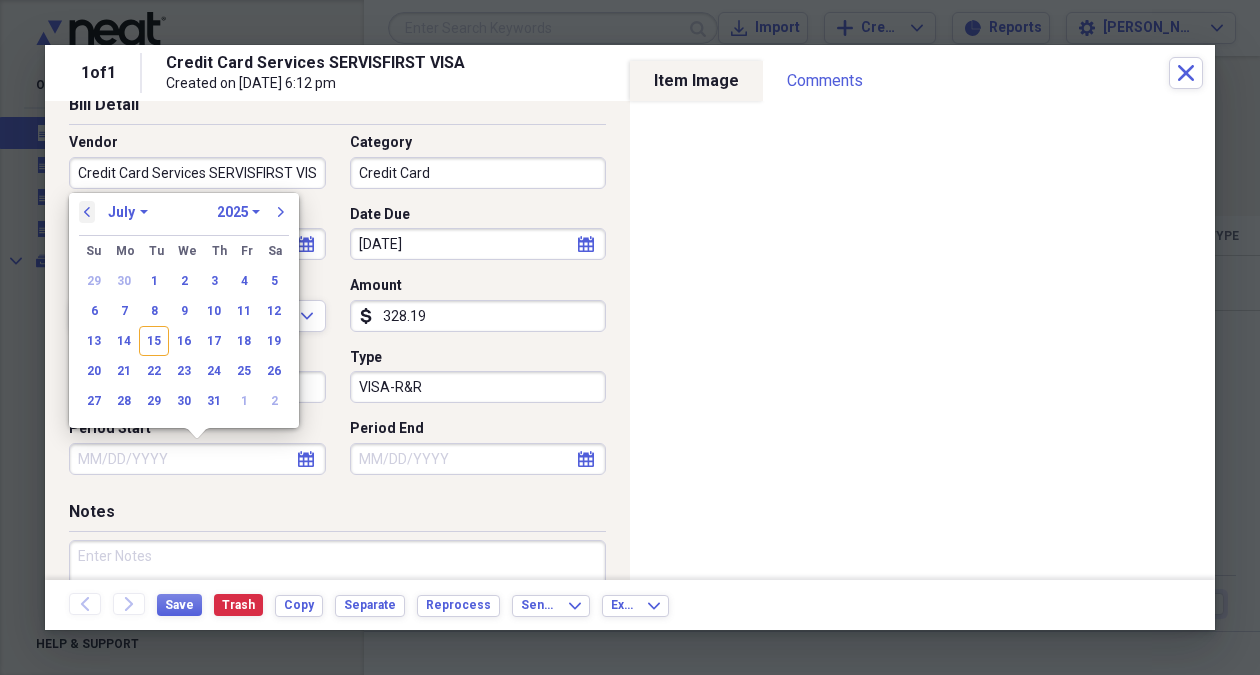 click on "previous" at bounding box center (87, 212) 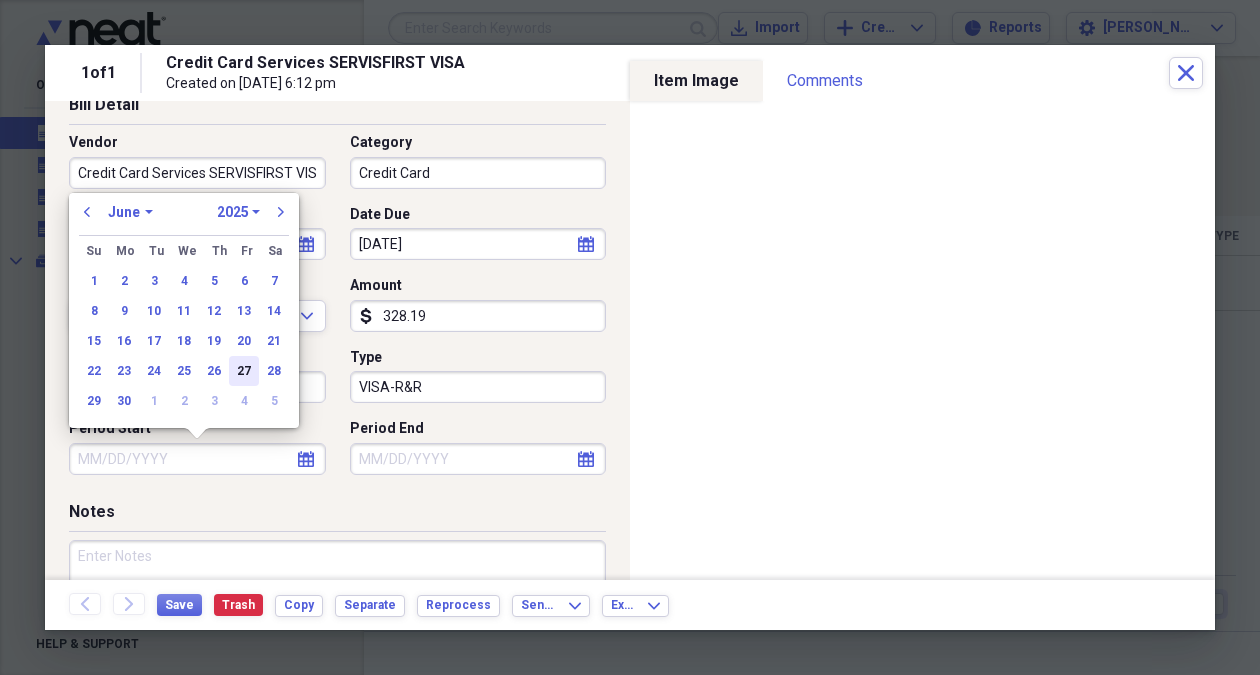 click on "27" at bounding box center [244, 371] 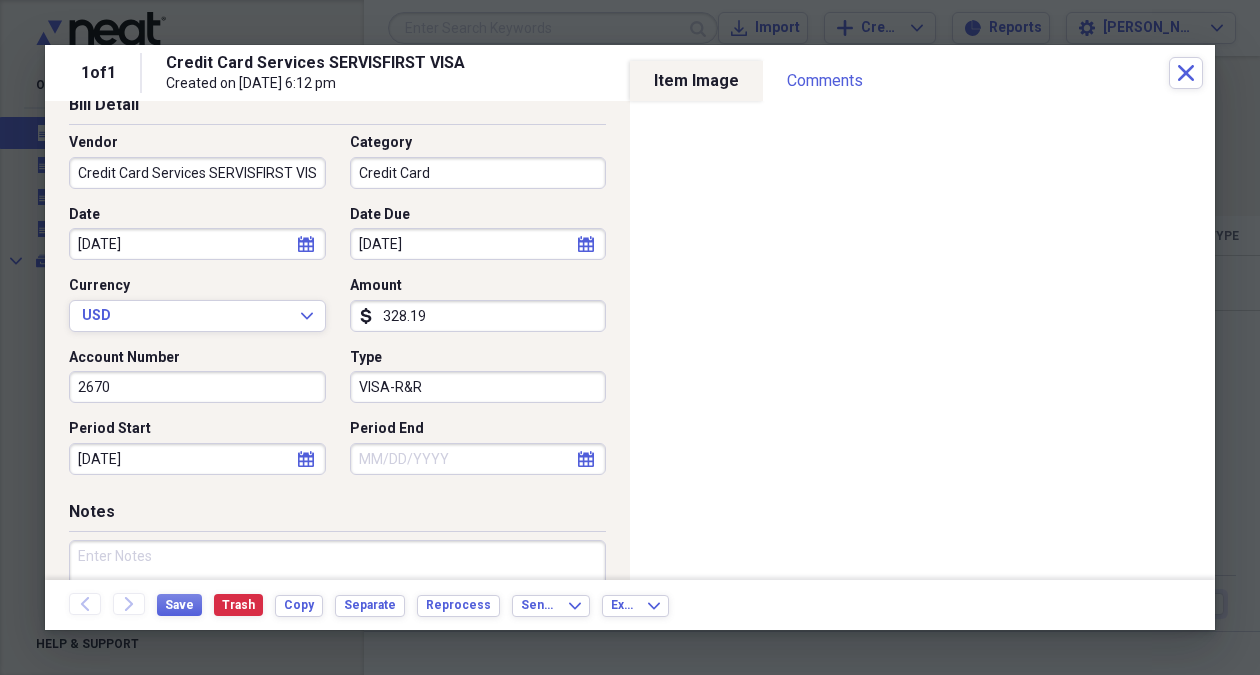 click 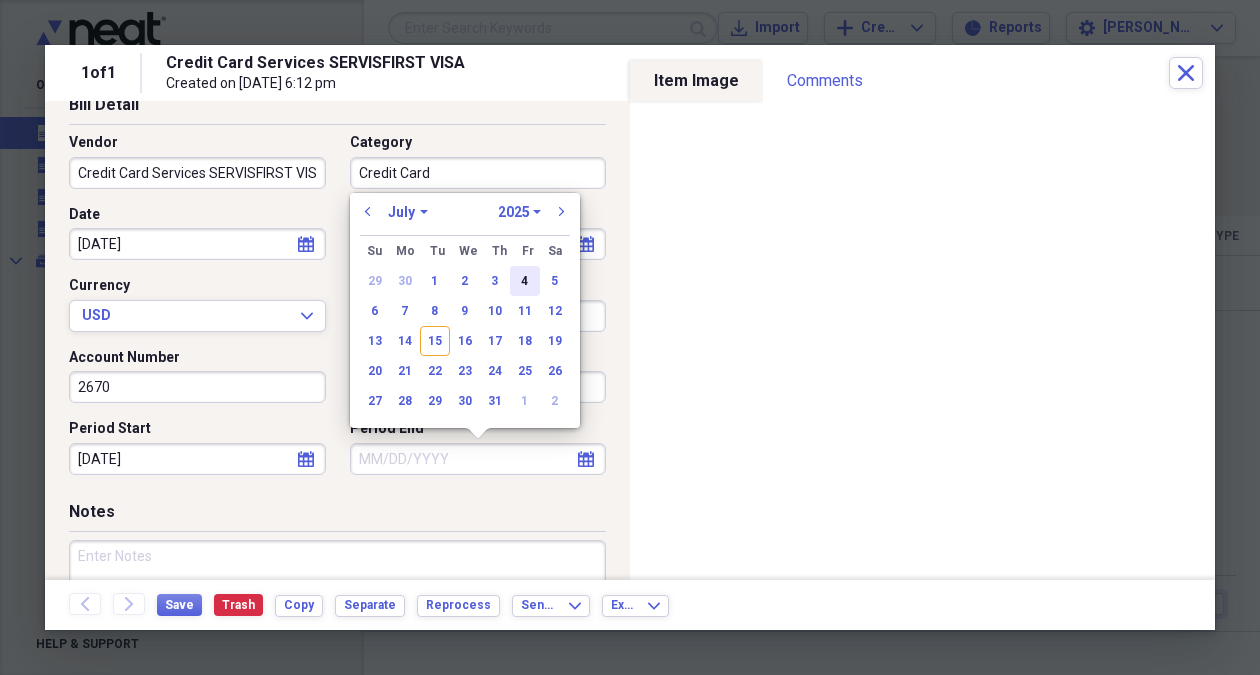 click on "4" at bounding box center (525, 281) 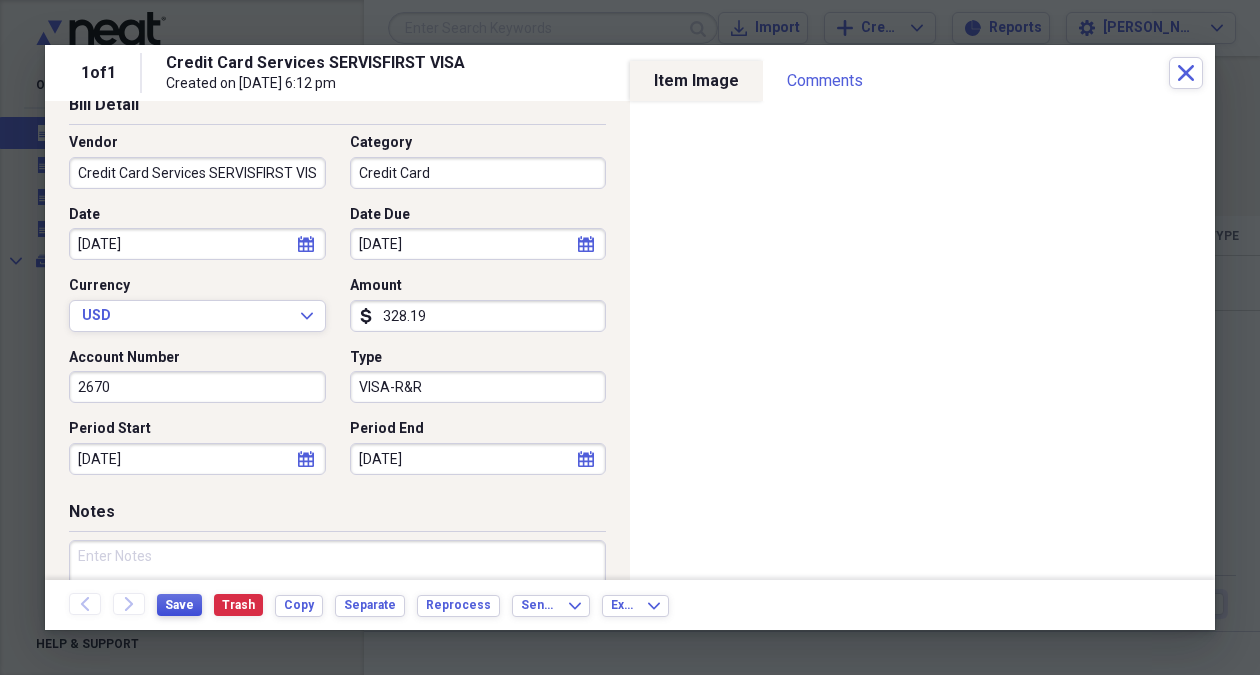 click on "Save" at bounding box center (179, 605) 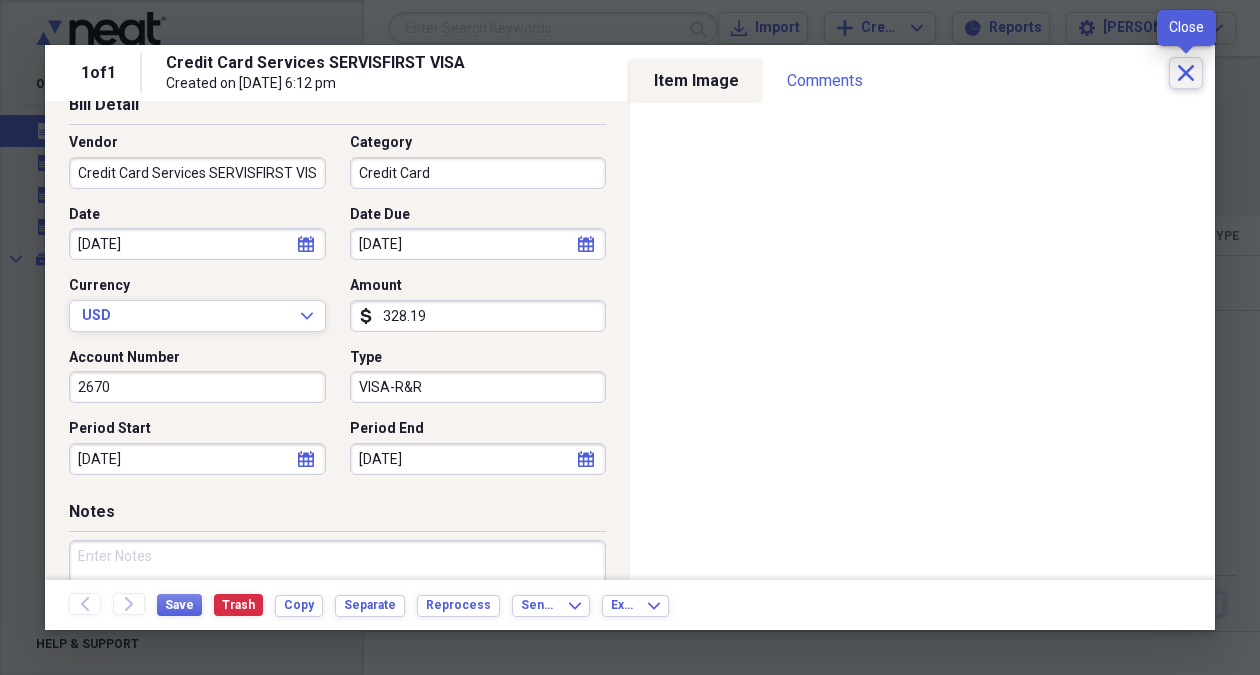 click 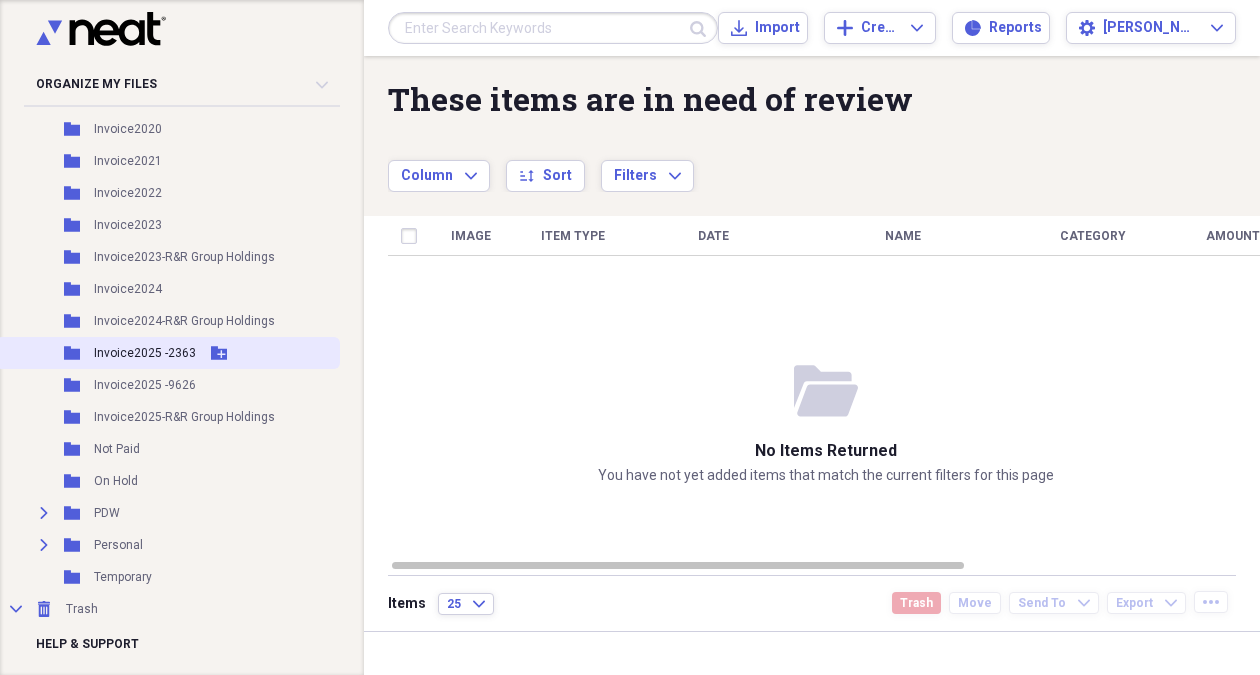 scroll, scrollTop: 684, scrollLeft: 0, axis: vertical 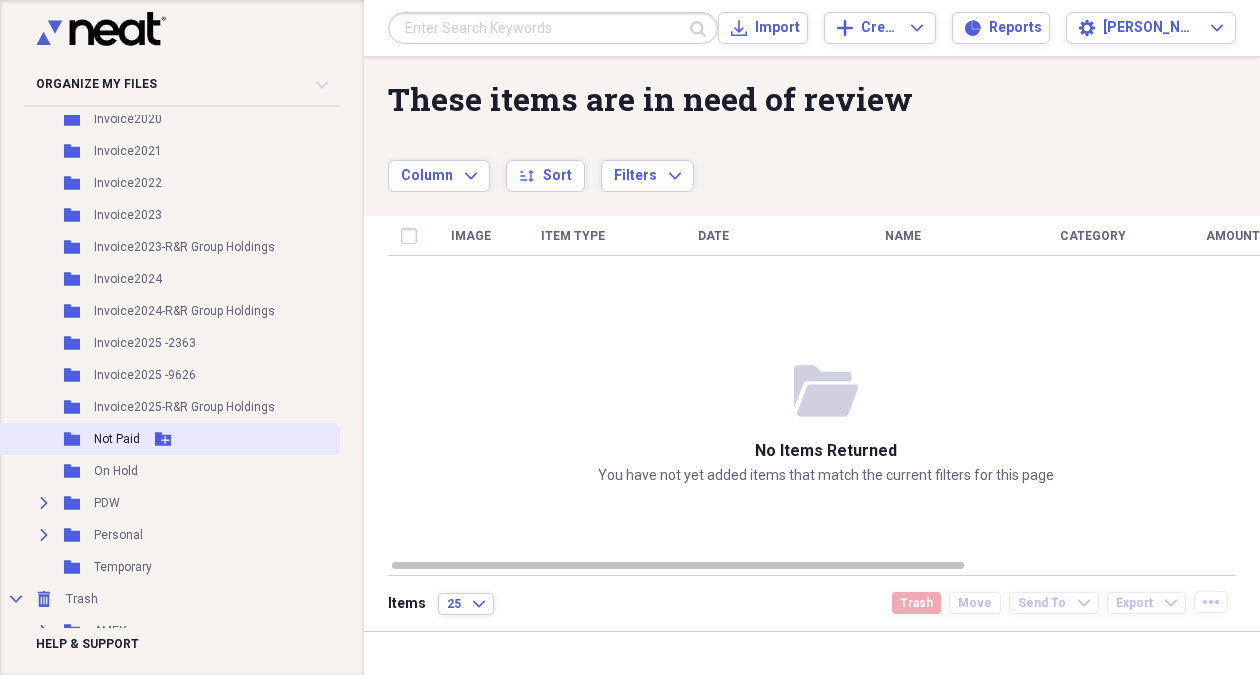 click on "Folder Not Paid Add Folder" at bounding box center (168, 439) 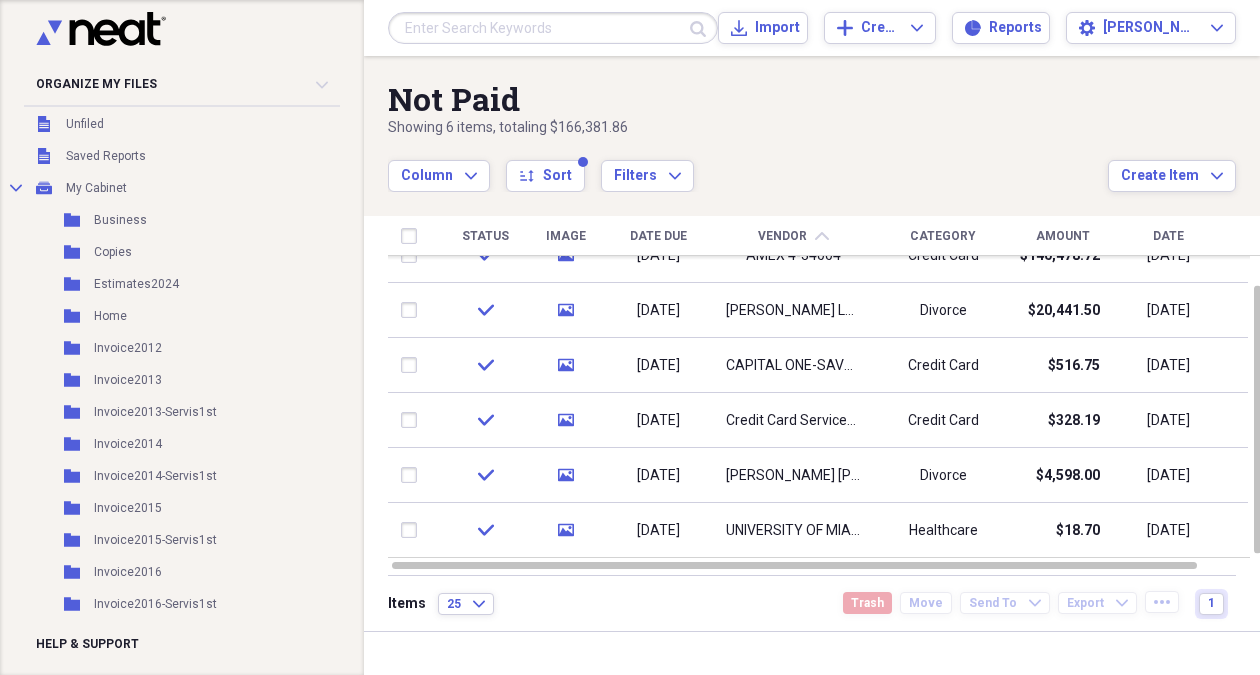 scroll, scrollTop: 0, scrollLeft: 0, axis: both 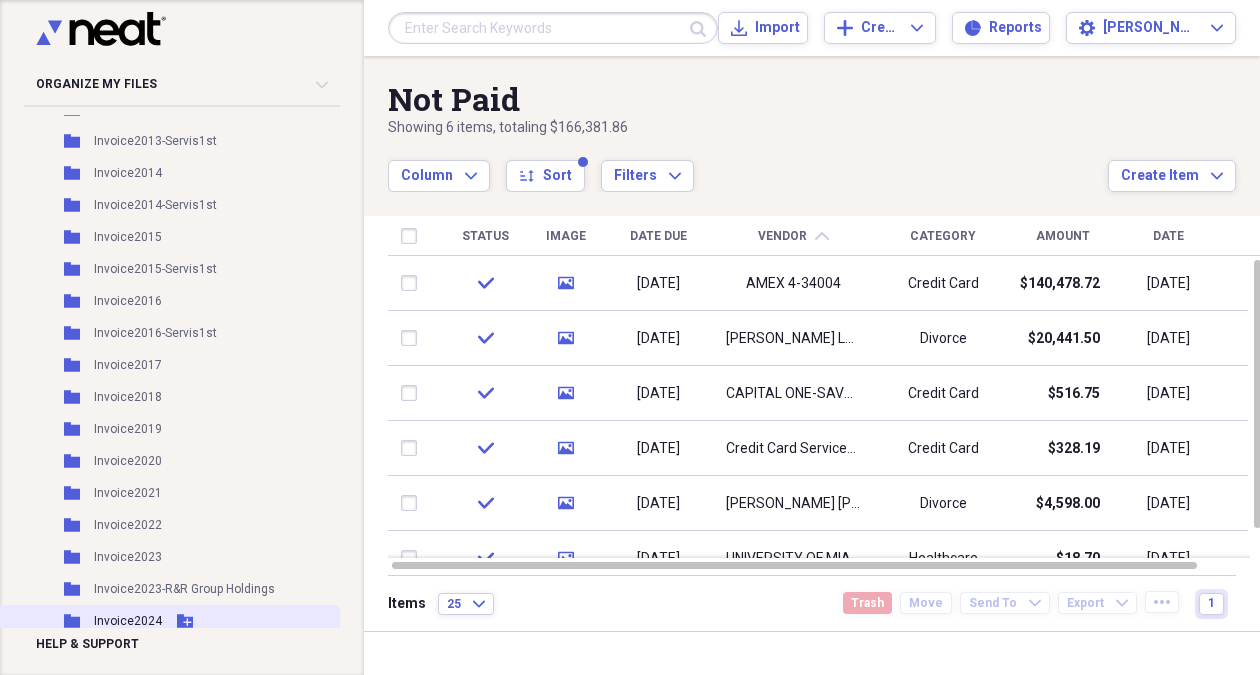 click on "Invoice2024" at bounding box center [128, 621] 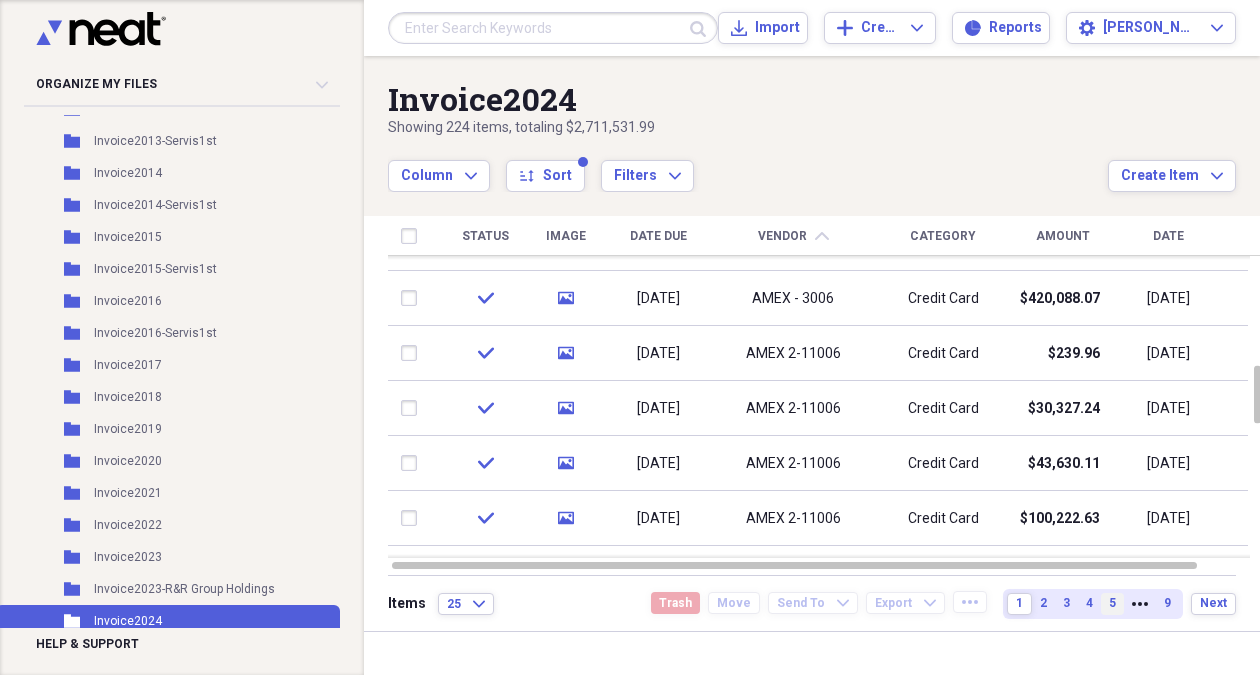 click on "5" at bounding box center (1112, 604) 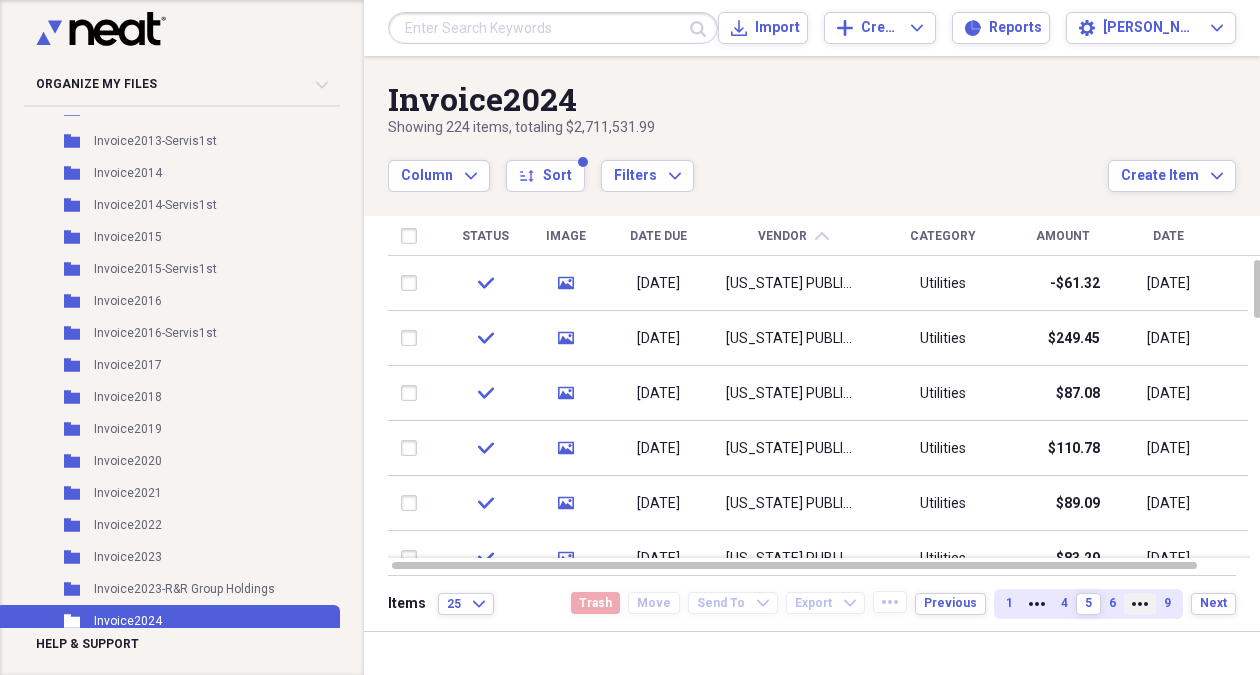 click on "More" 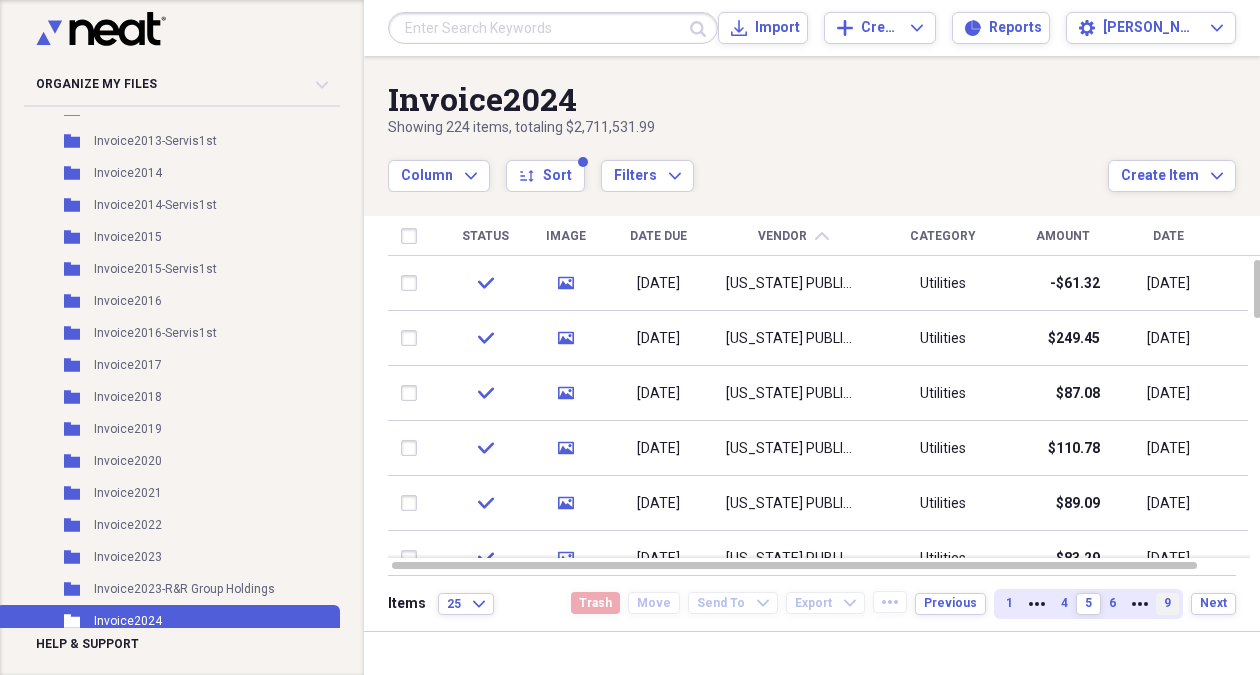 click on "9" at bounding box center [1167, 604] 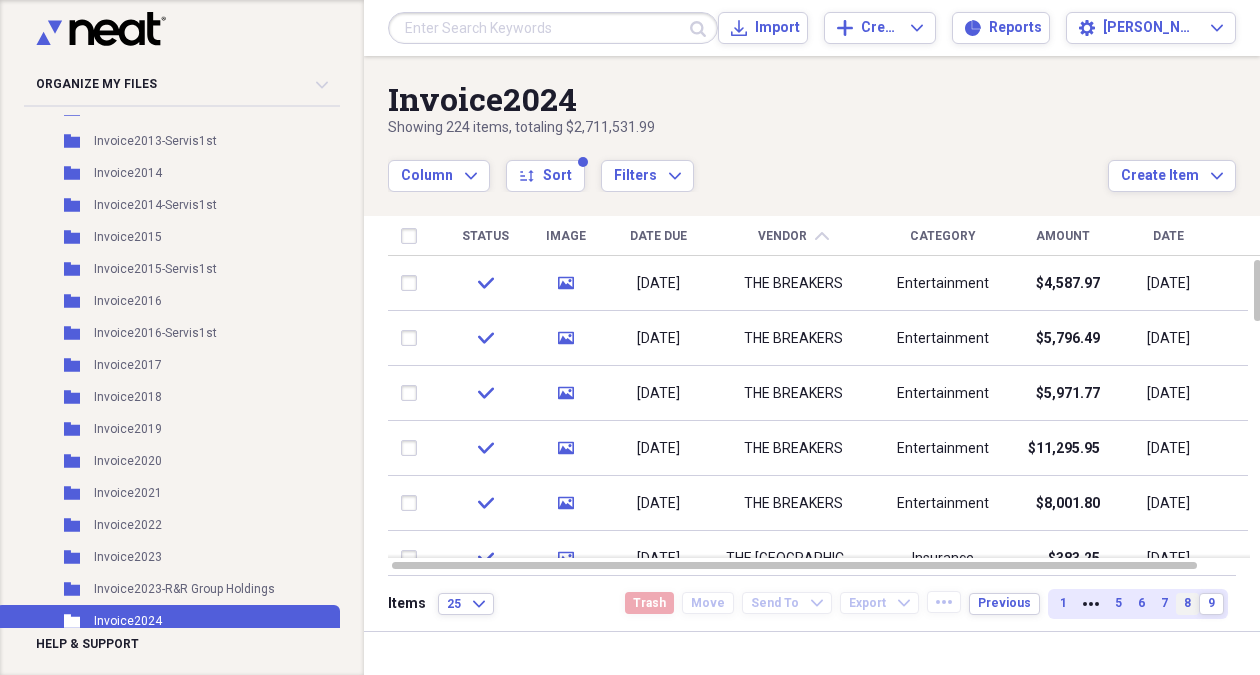click on "8" at bounding box center [1187, 603] 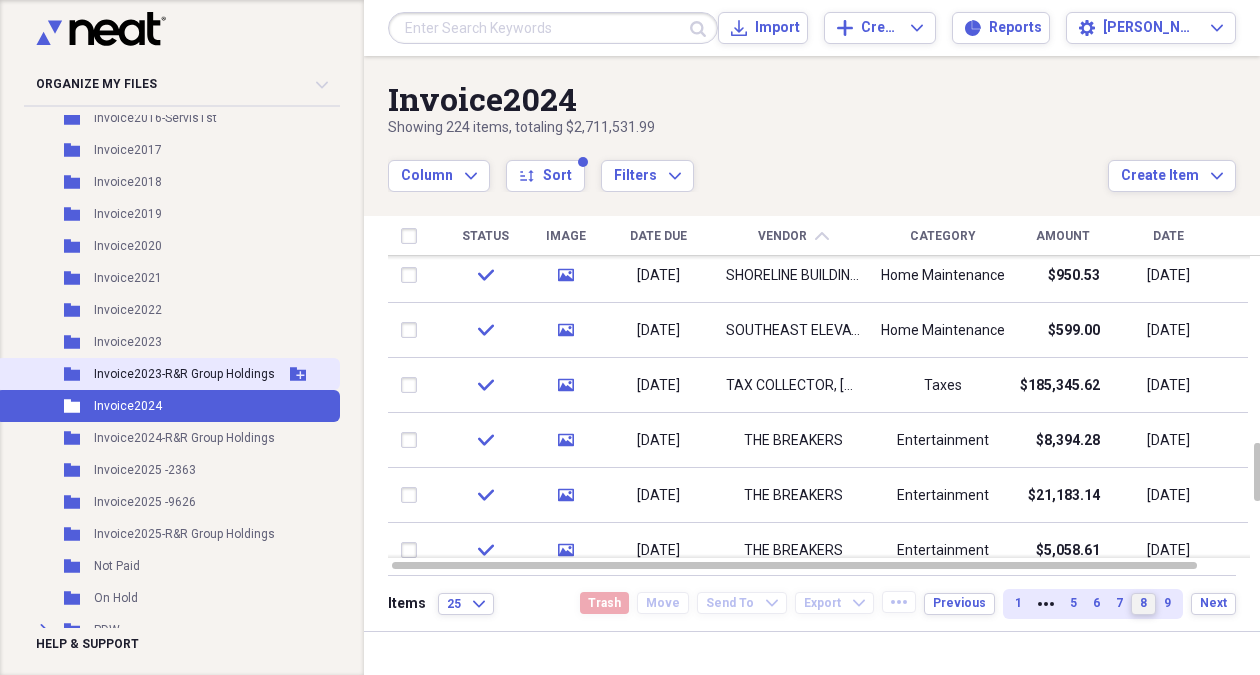 scroll, scrollTop: 599, scrollLeft: 0, axis: vertical 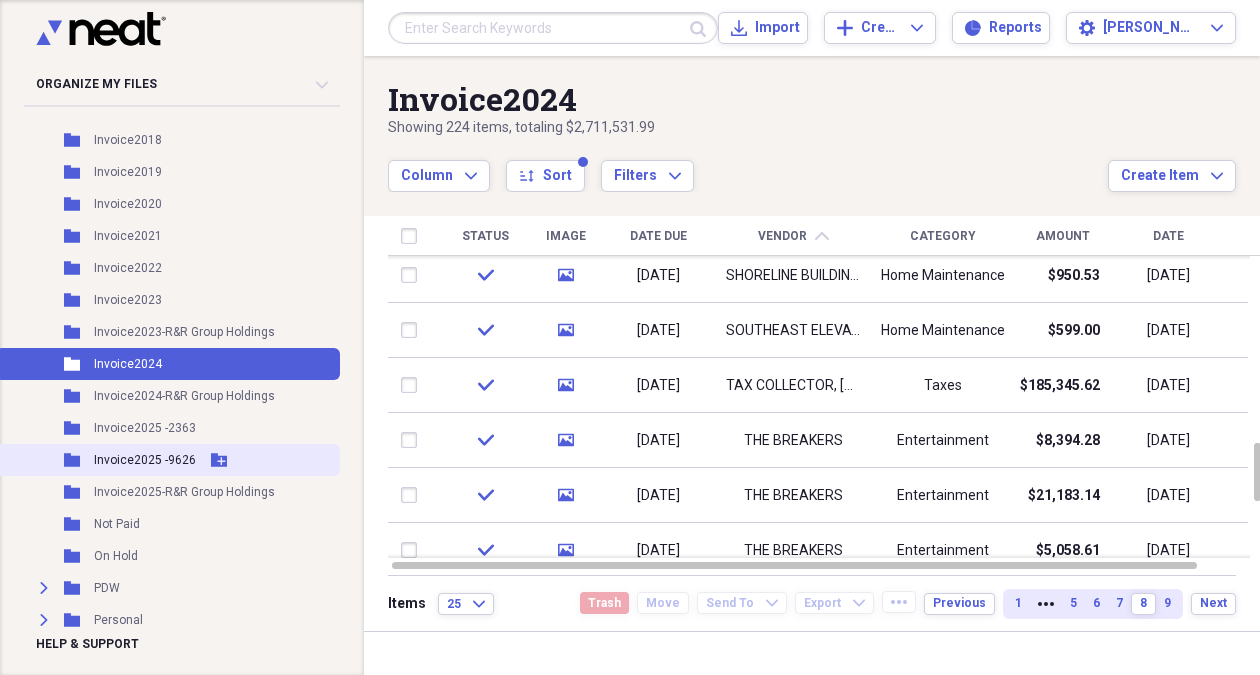 click on "Invoice2025 -9626" at bounding box center (145, 460) 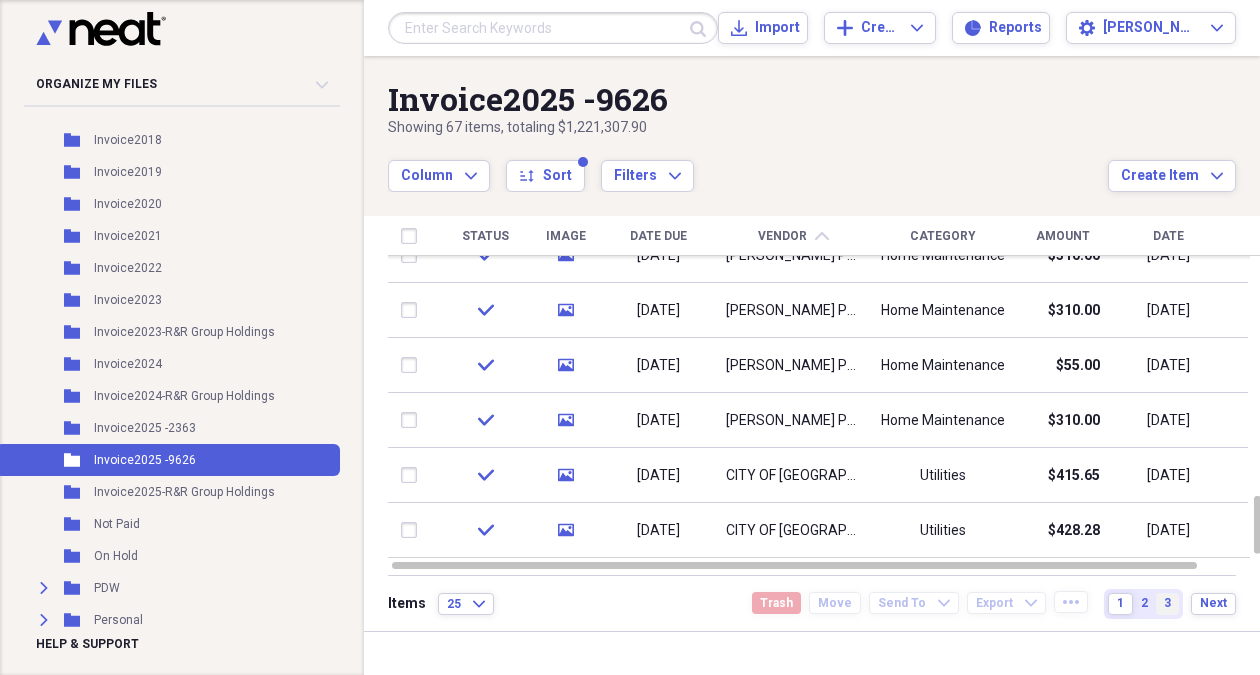 click on "3" at bounding box center [1167, 604] 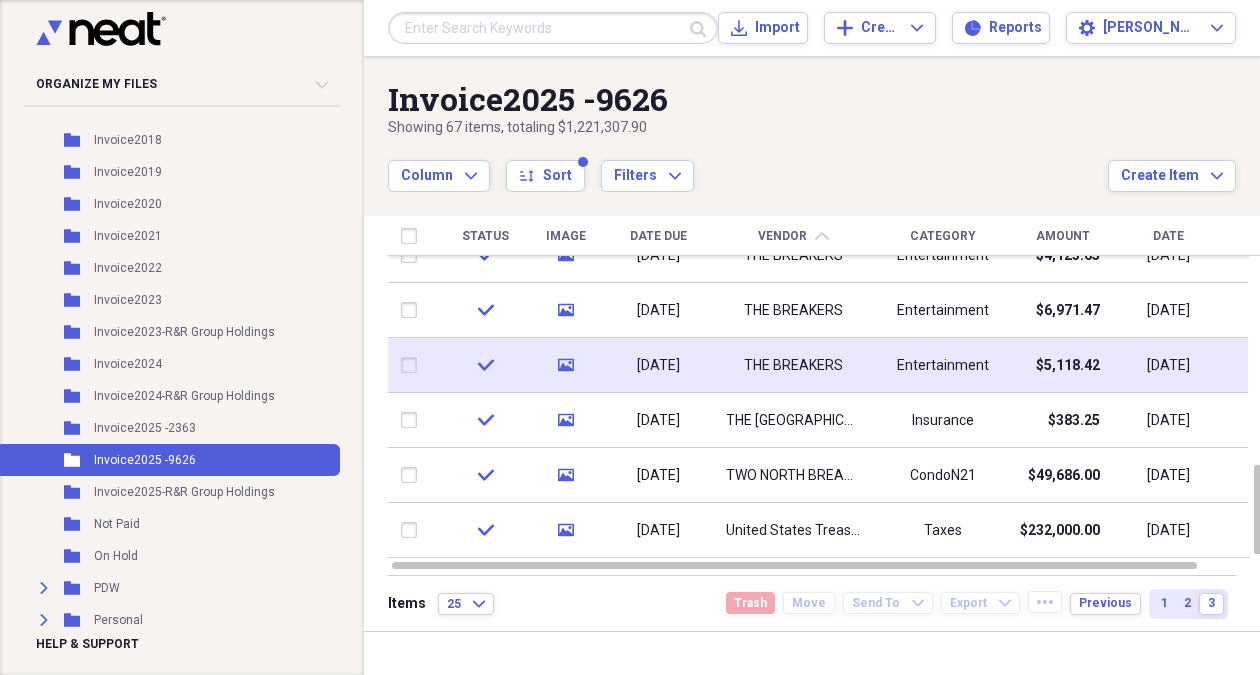 click on "THE BREAKERS" at bounding box center (793, 366) 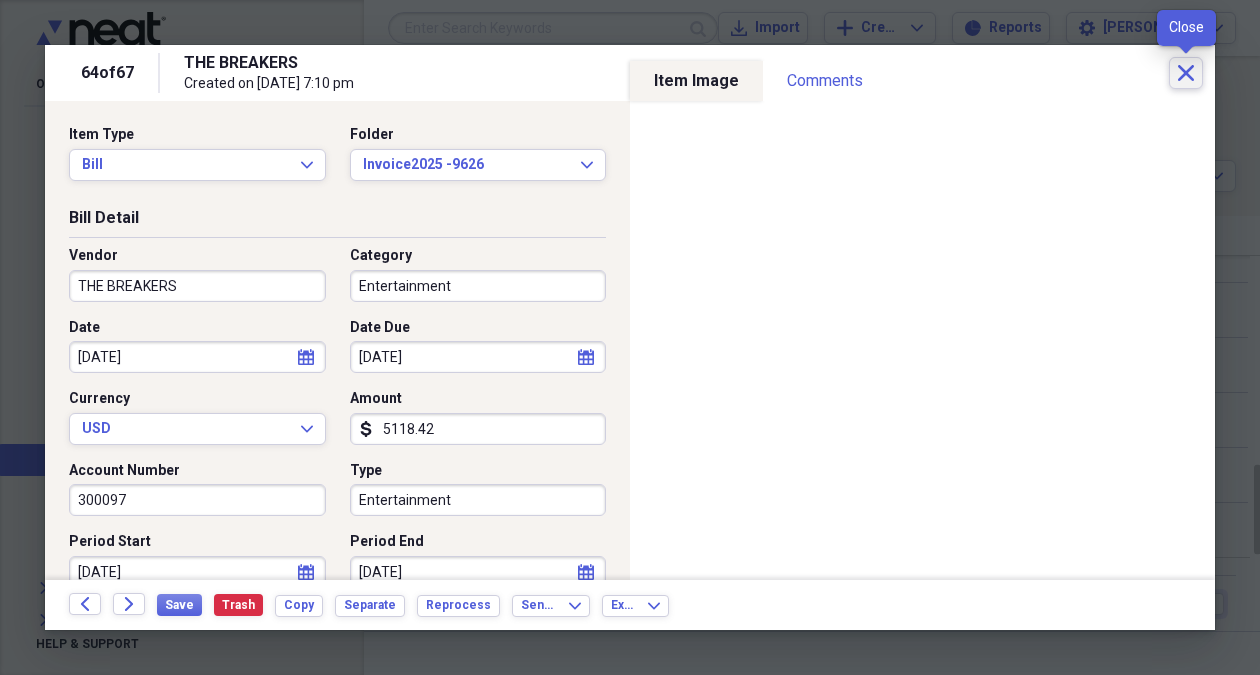 click on "Close" 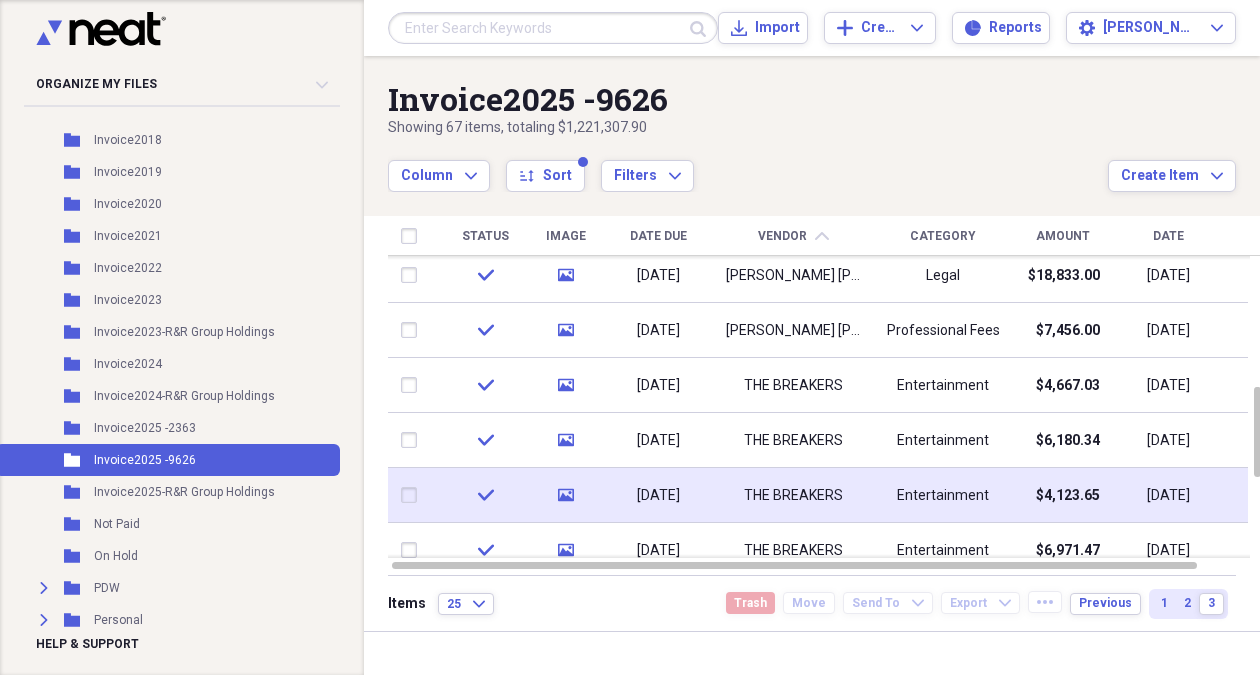 click on "[DATE]" at bounding box center [658, 496] 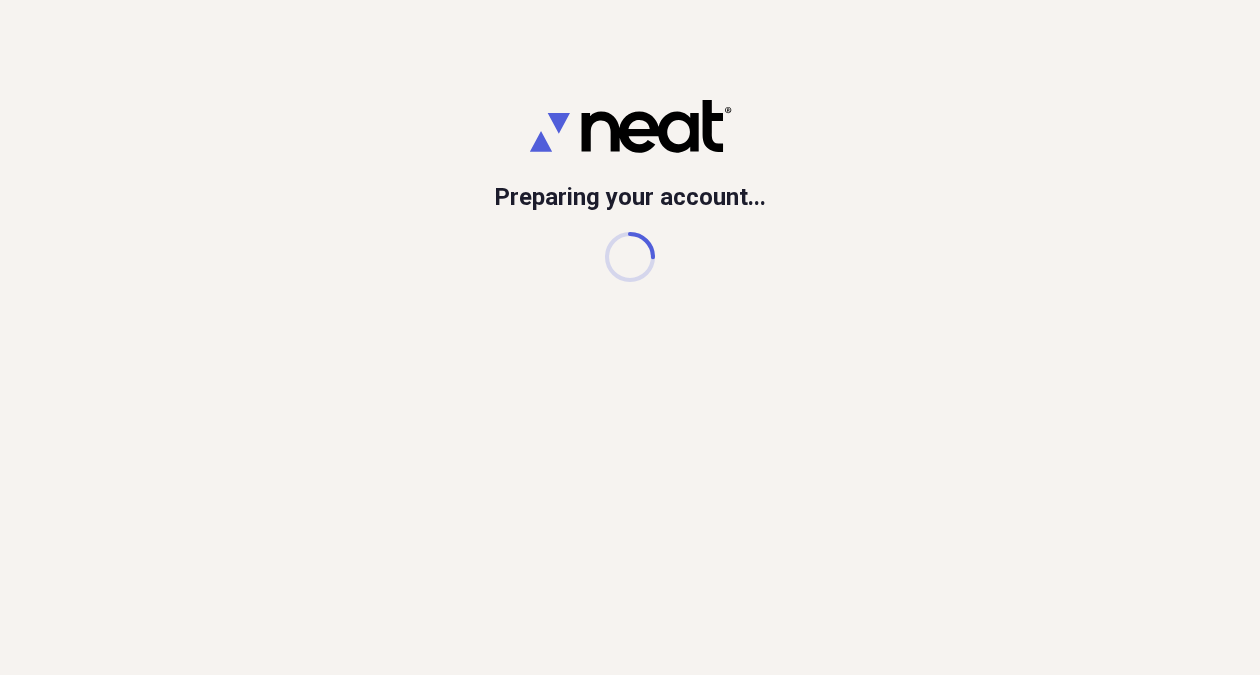 scroll, scrollTop: 0, scrollLeft: 0, axis: both 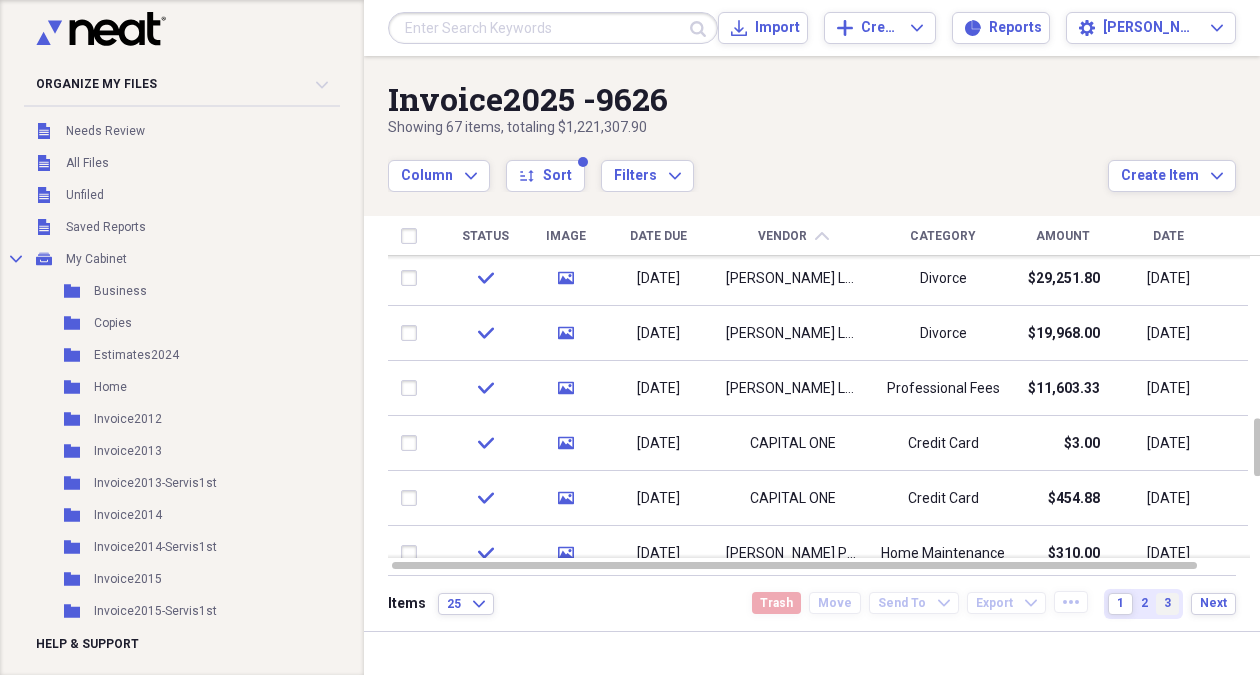 click on "3" at bounding box center (1167, 603) 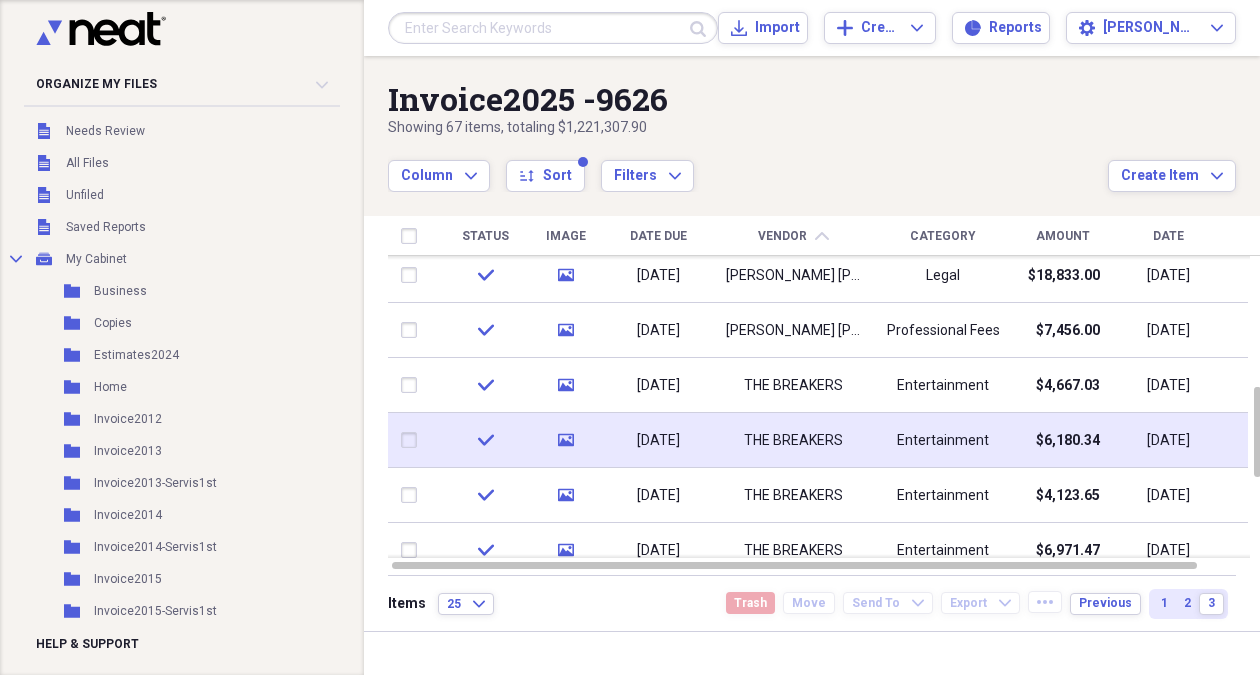 click on "THE BREAKERS" at bounding box center [793, 441] 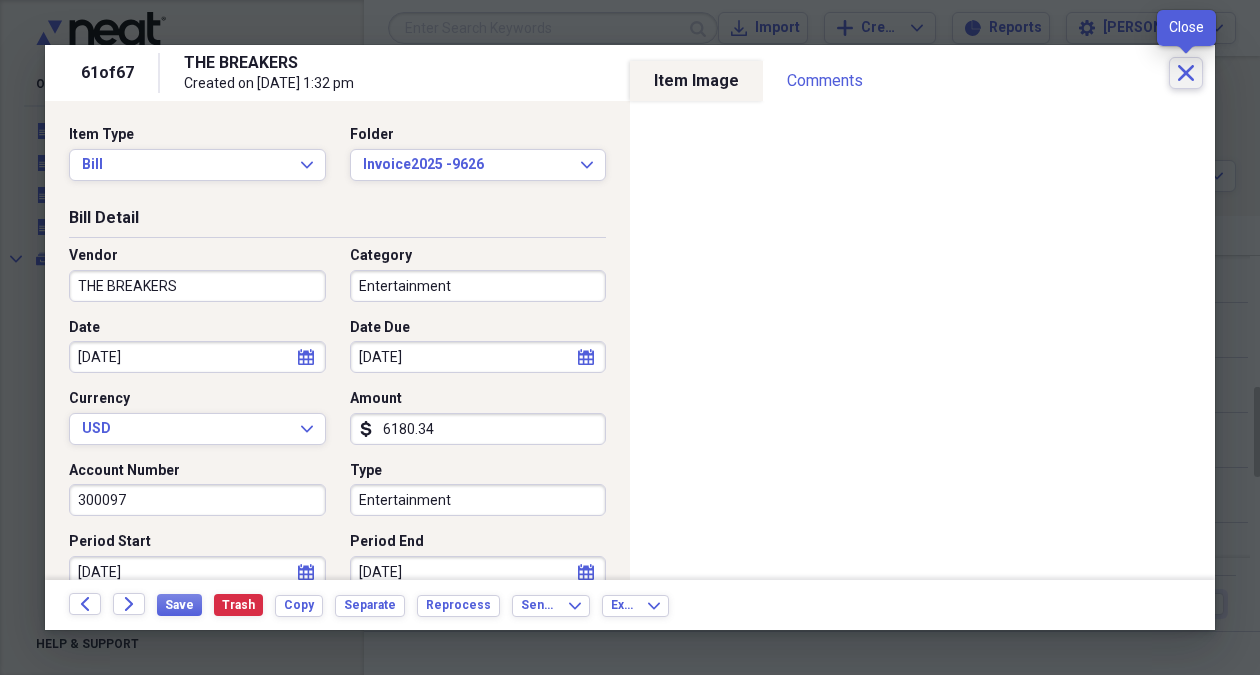 click on "Close" 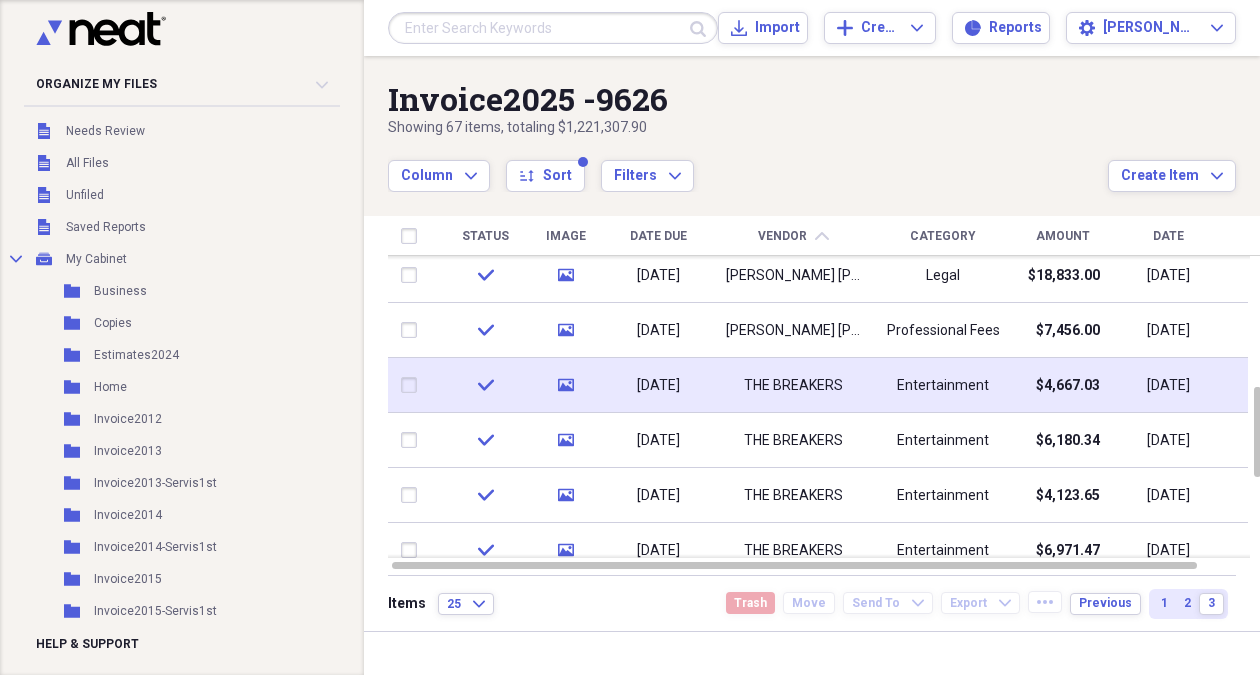 click on "THE BREAKERS" at bounding box center [793, 386] 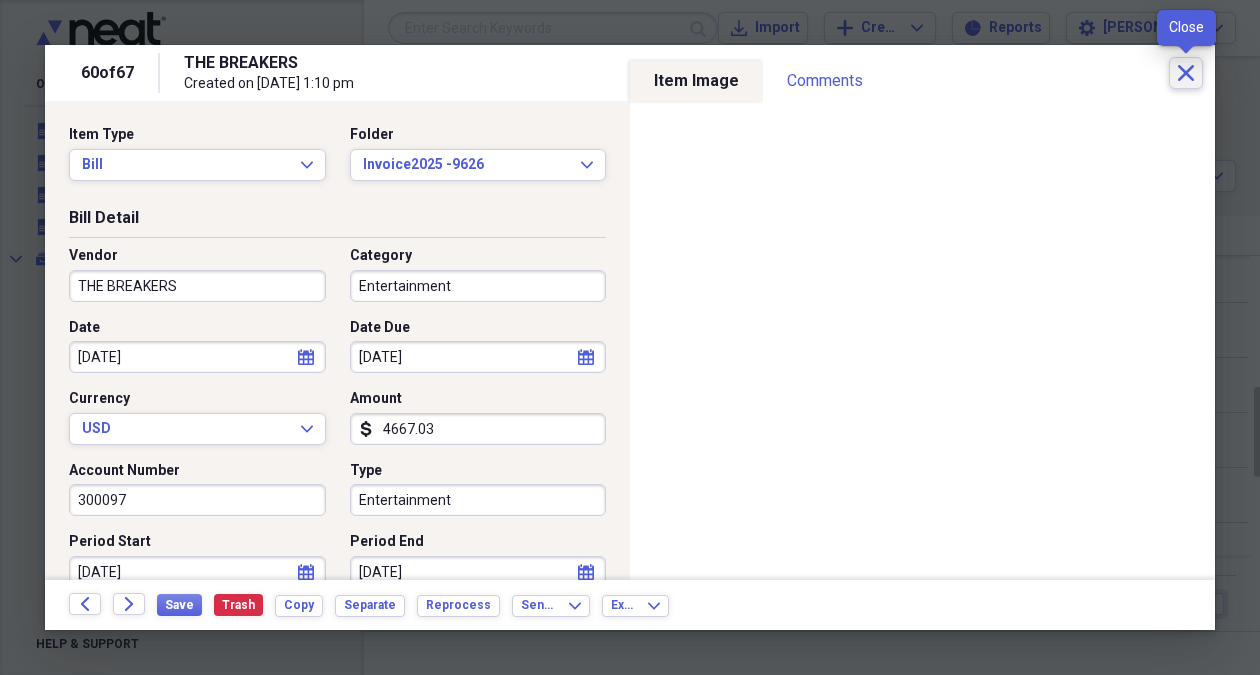 click on "Close" 